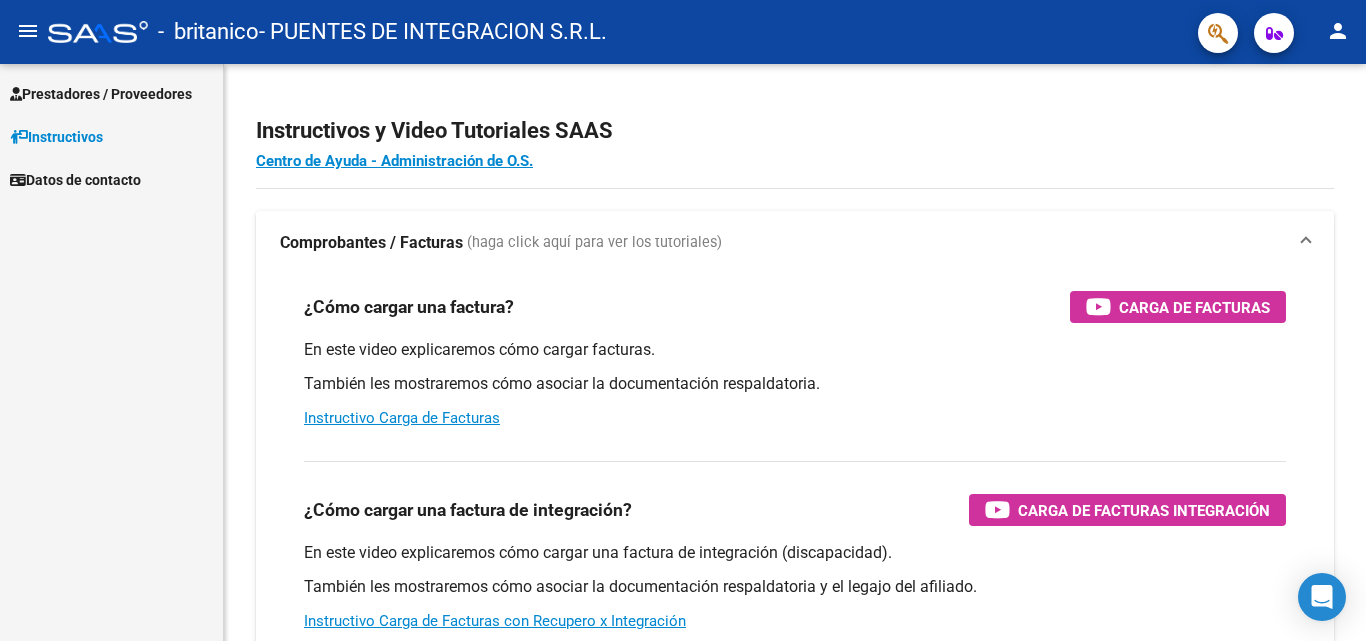 scroll, scrollTop: 0, scrollLeft: 0, axis: both 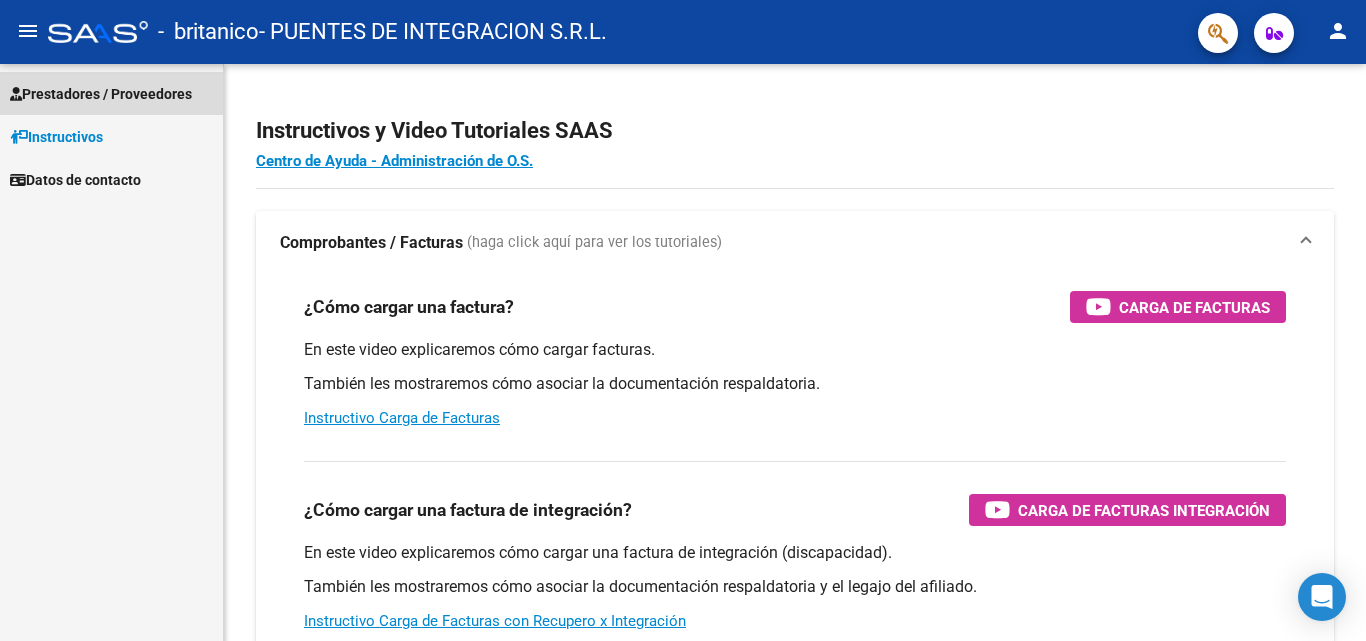 click on "Prestadores / Proveedores" at bounding box center [111, 93] 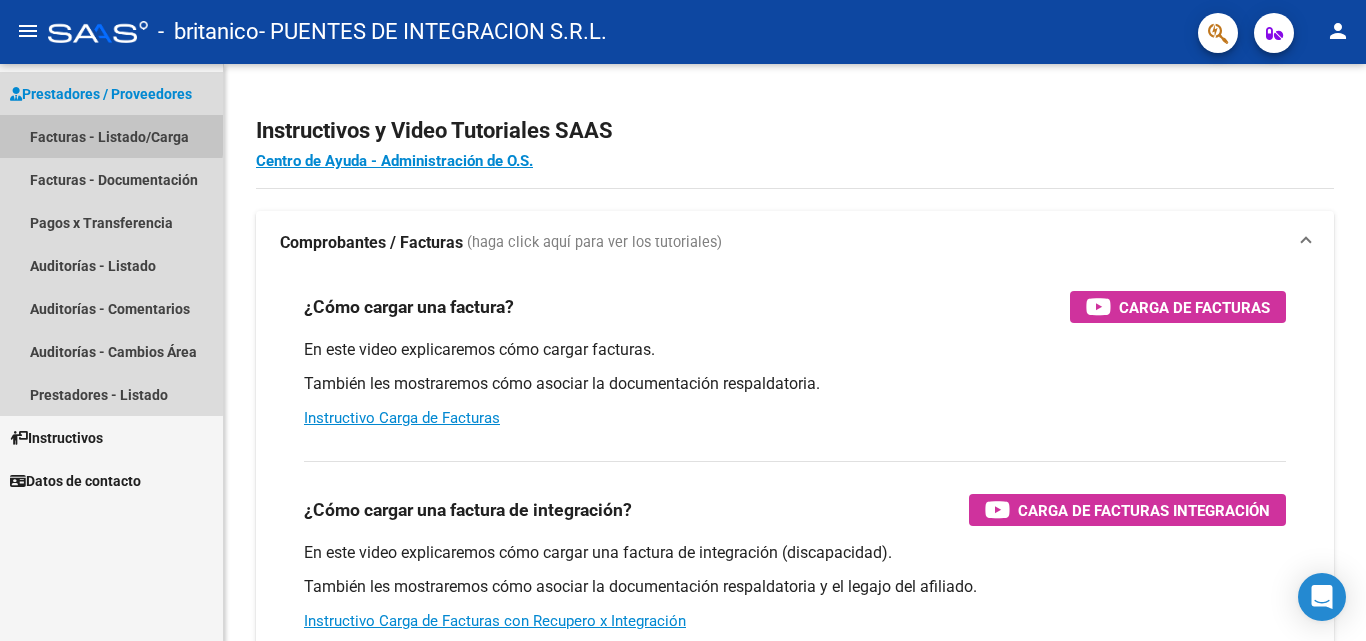click on "Facturas - Listado/Carga" at bounding box center (111, 136) 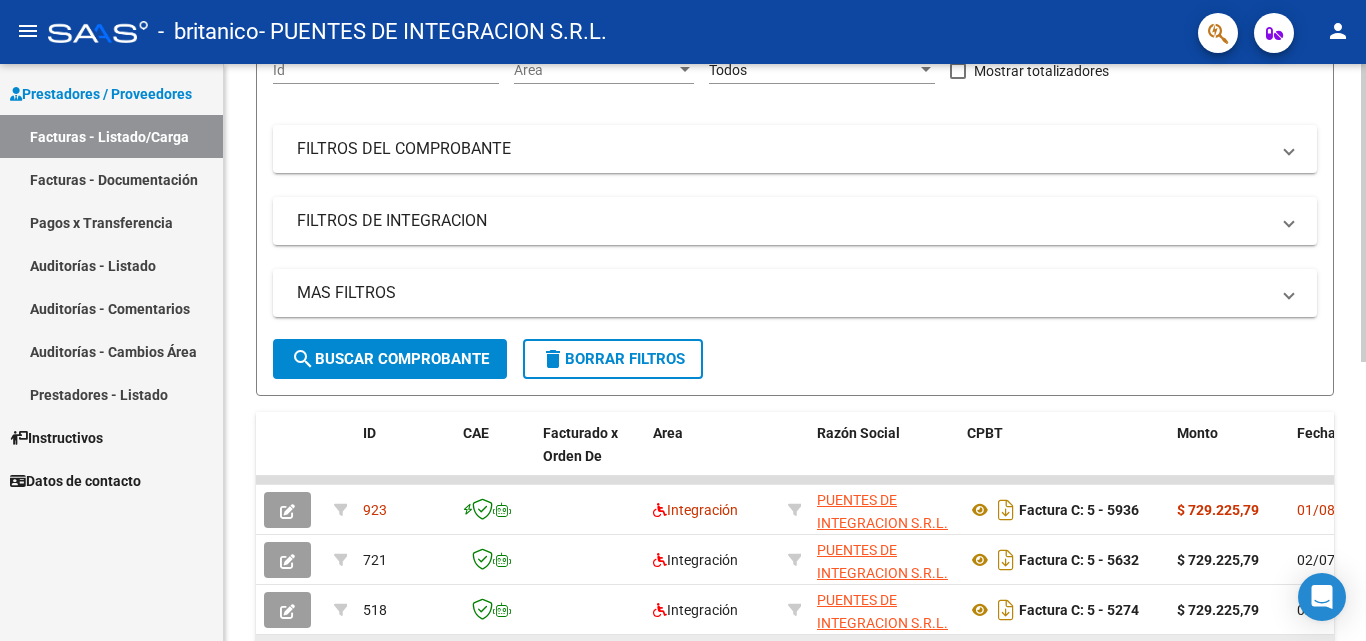 scroll, scrollTop: 141, scrollLeft: 0, axis: vertical 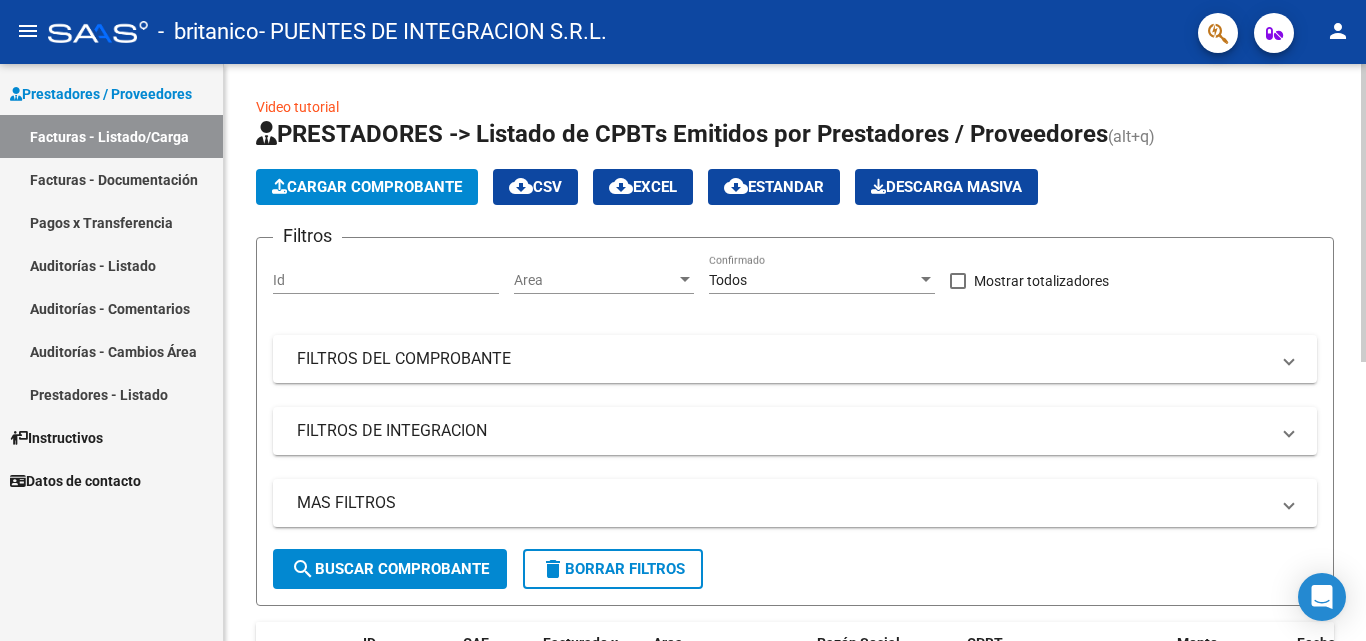 click on "Cargar Comprobante" 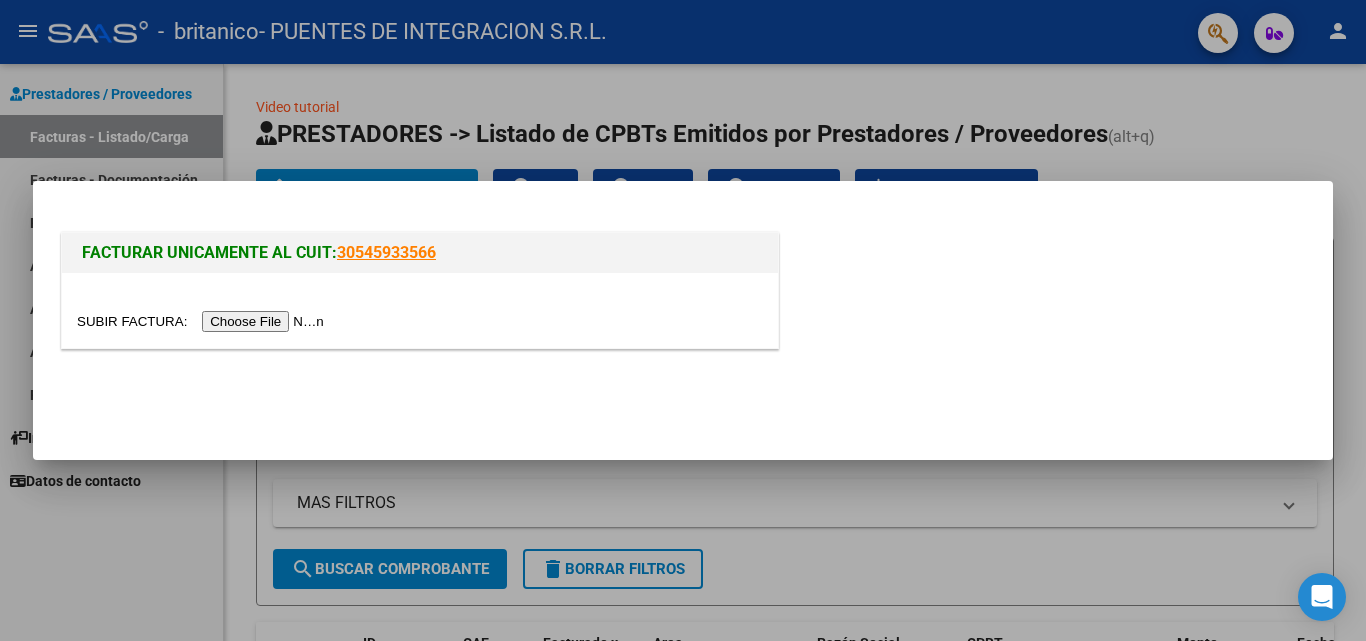 click at bounding box center [203, 321] 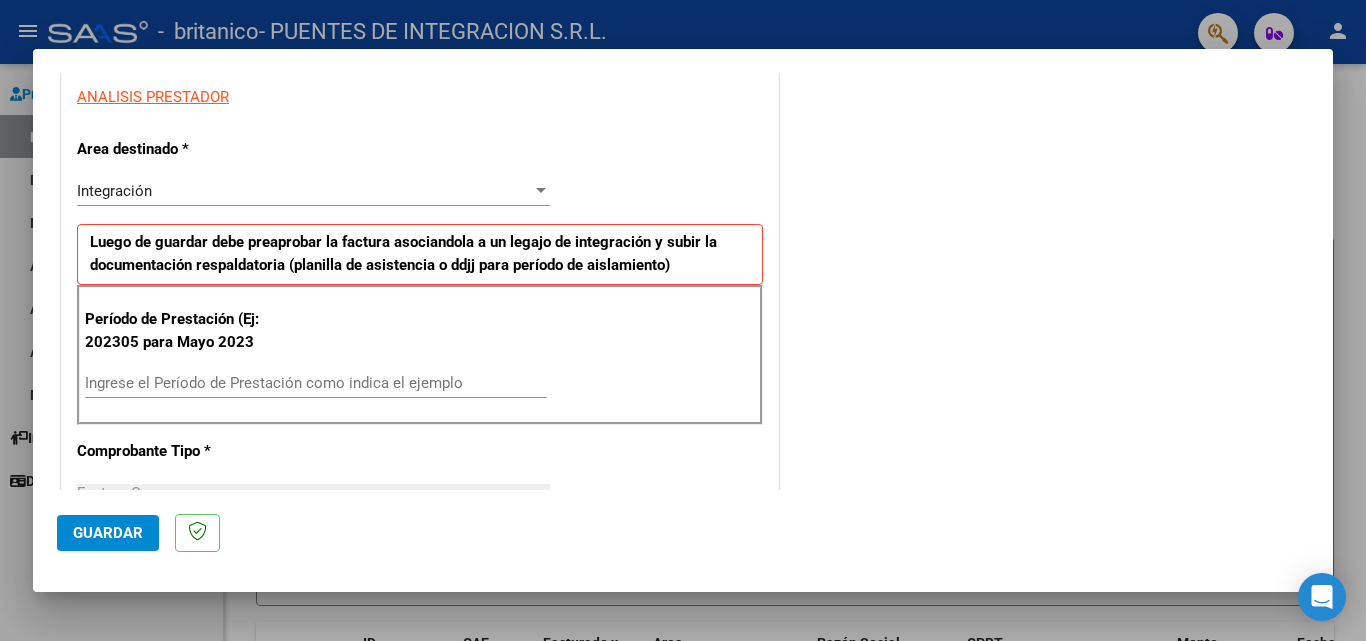 scroll, scrollTop: 400, scrollLeft: 0, axis: vertical 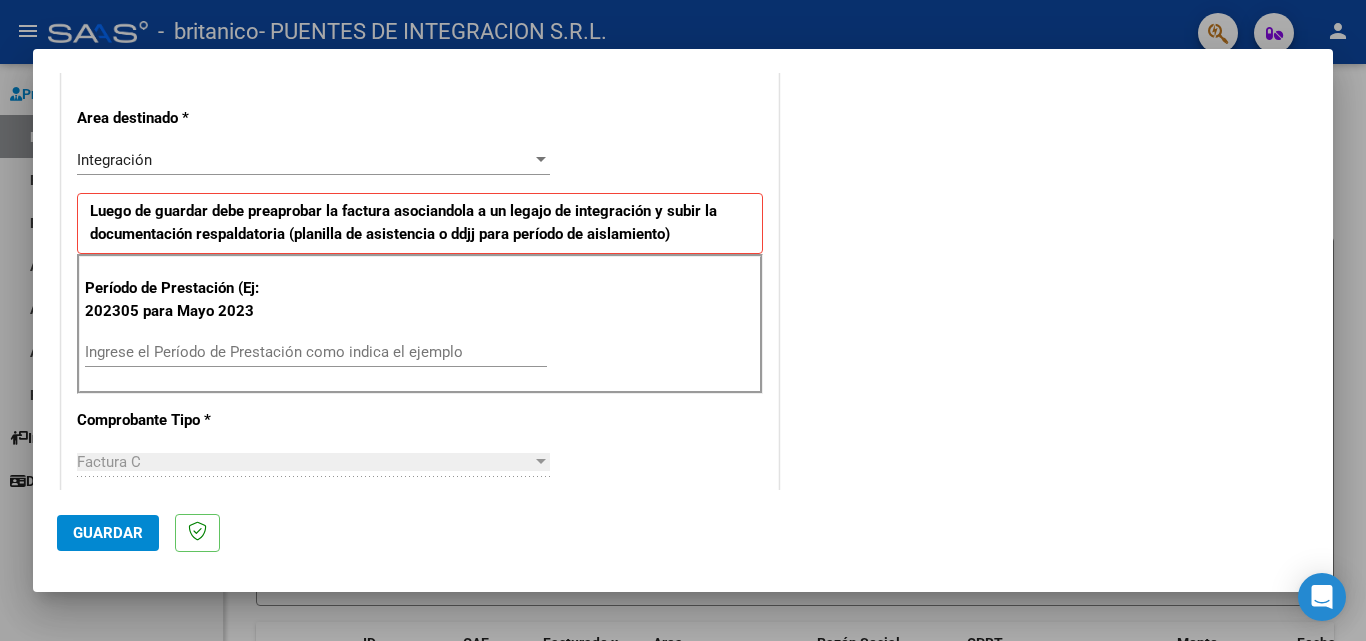 click on "Ingrese el Período de Prestación como indica el ejemplo" at bounding box center [316, 352] 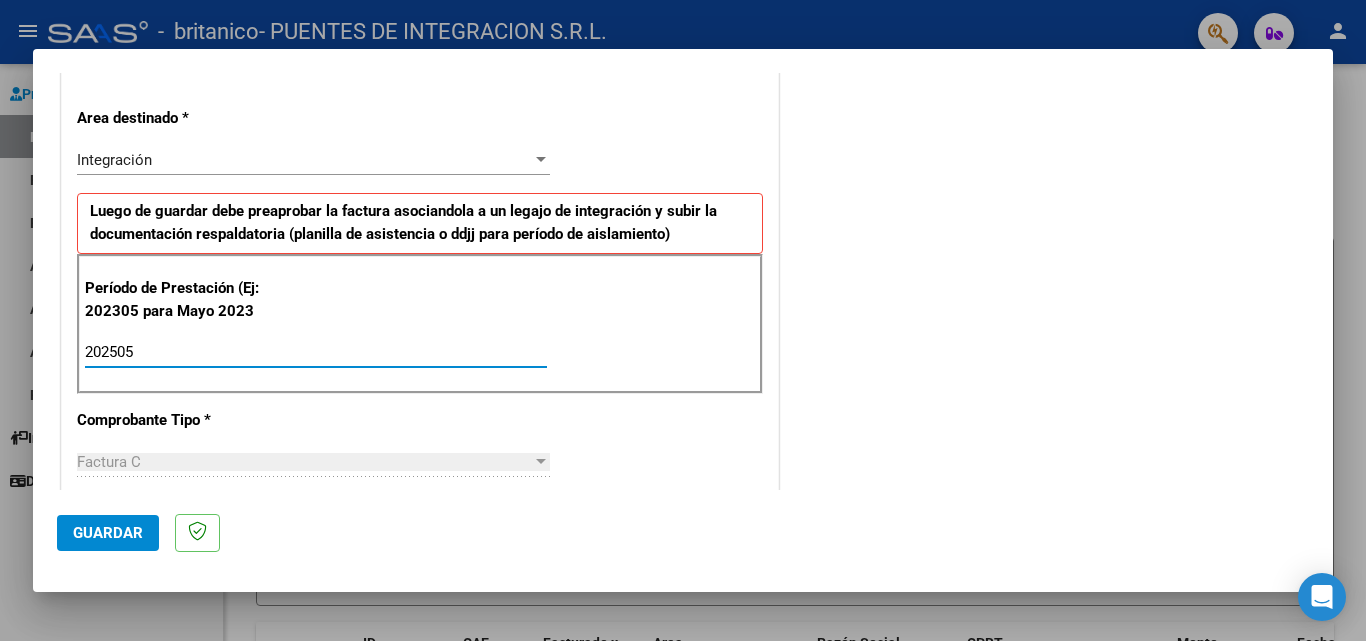 type on "202505" 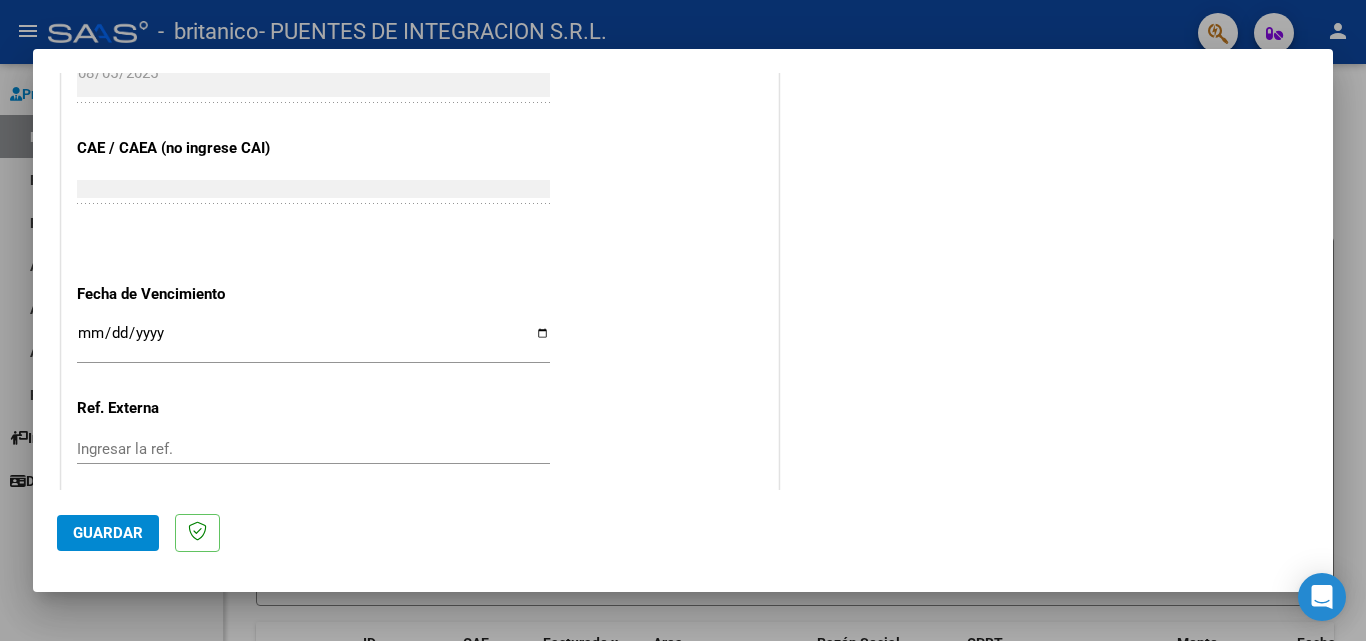 scroll, scrollTop: 1305, scrollLeft: 0, axis: vertical 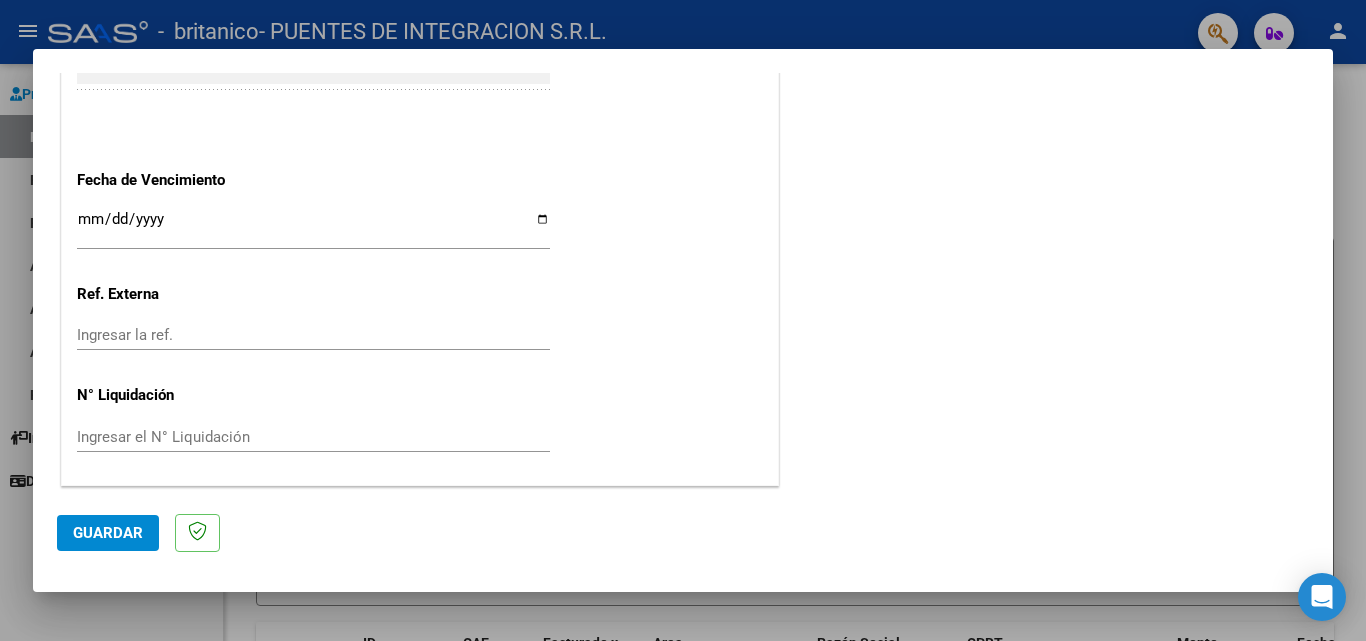click on "Guardar" 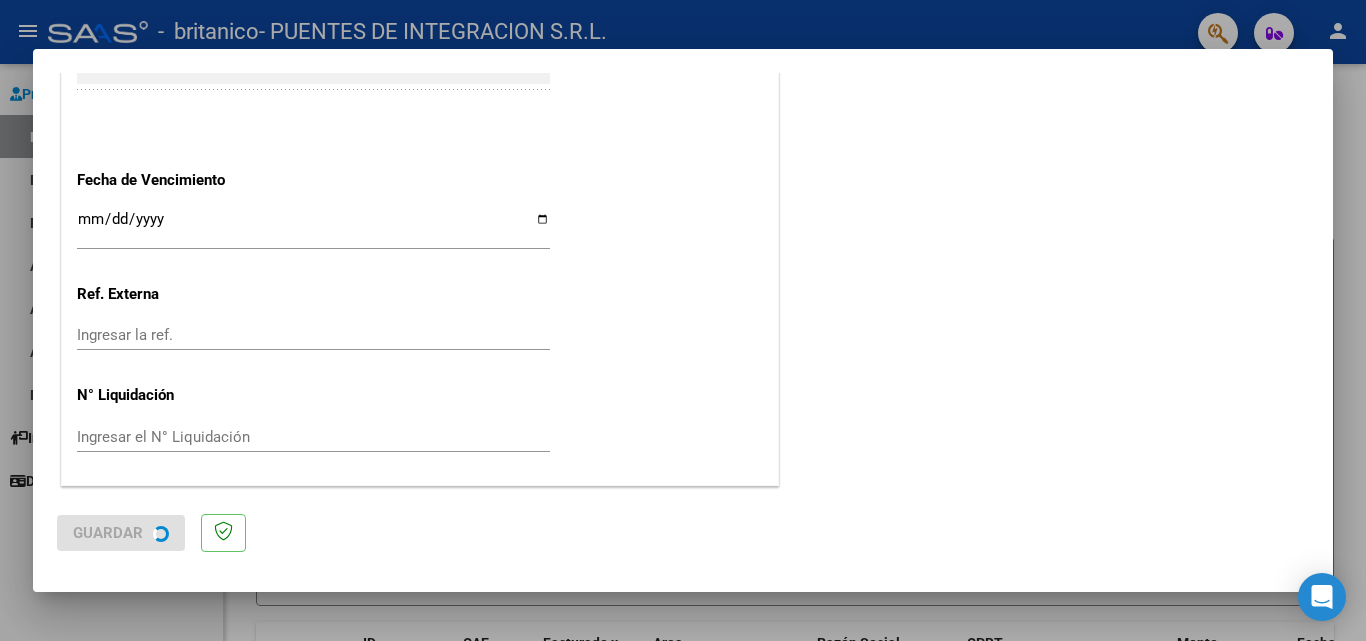 scroll, scrollTop: 0, scrollLeft: 0, axis: both 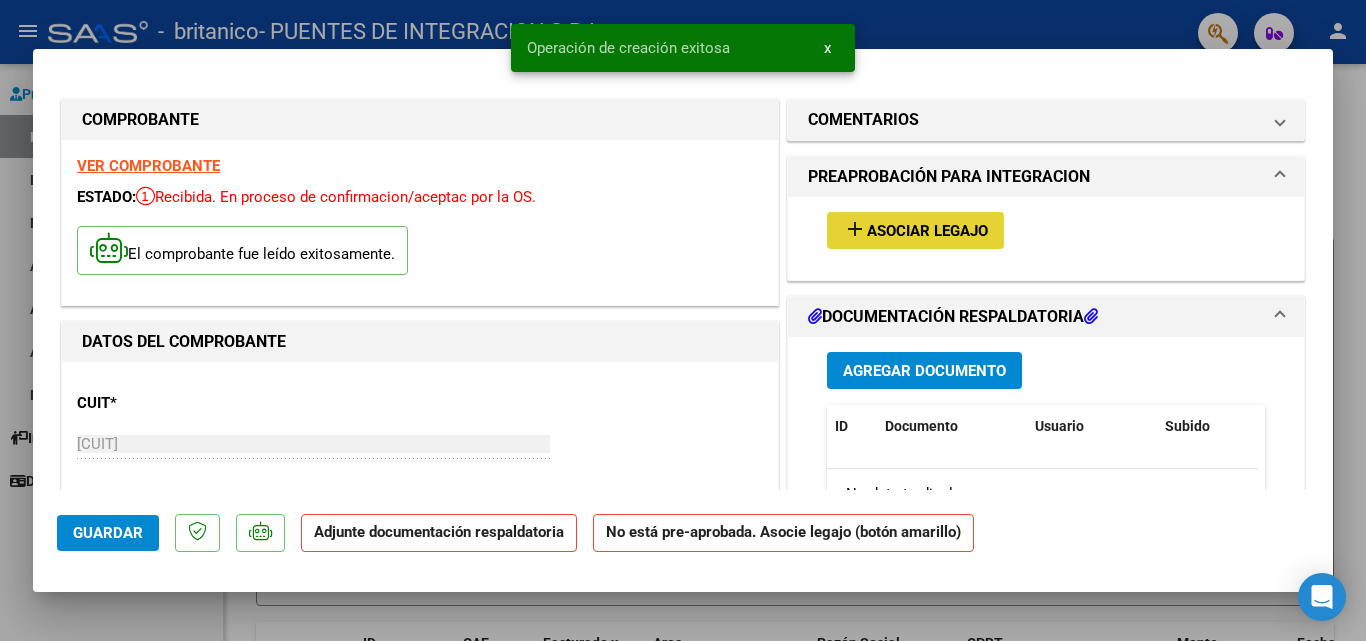 click on "add Asociar Legajo" at bounding box center (915, 230) 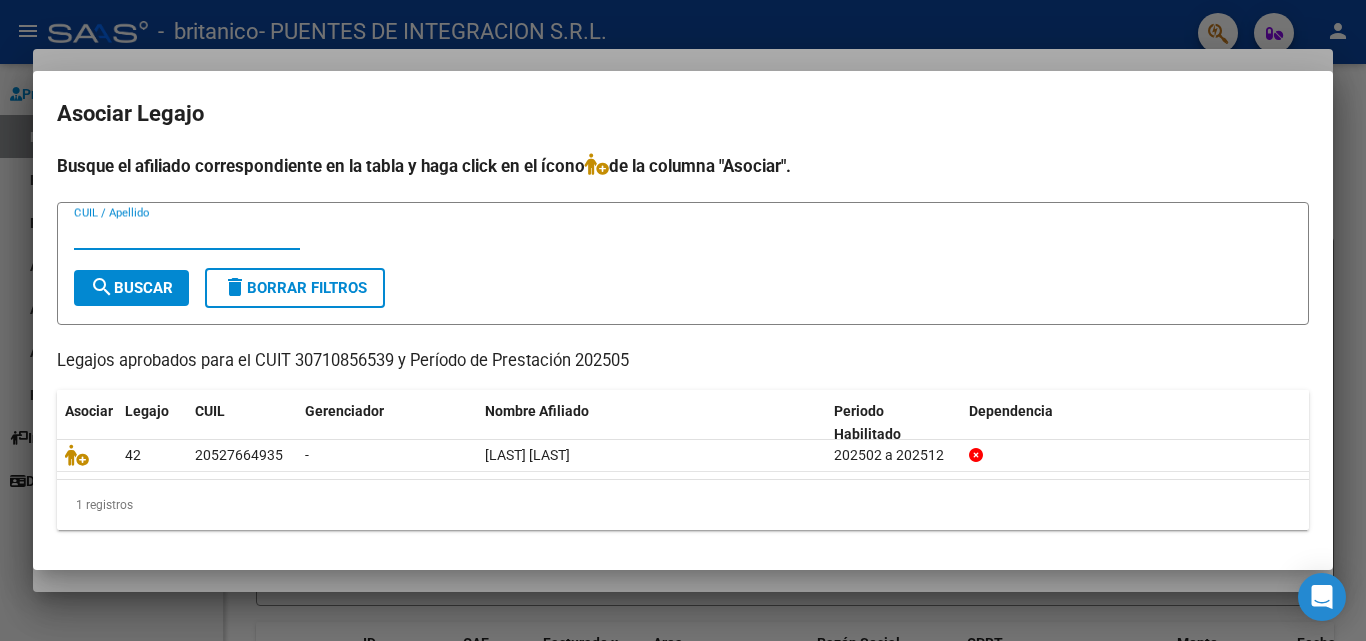 click at bounding box center (683, 320) 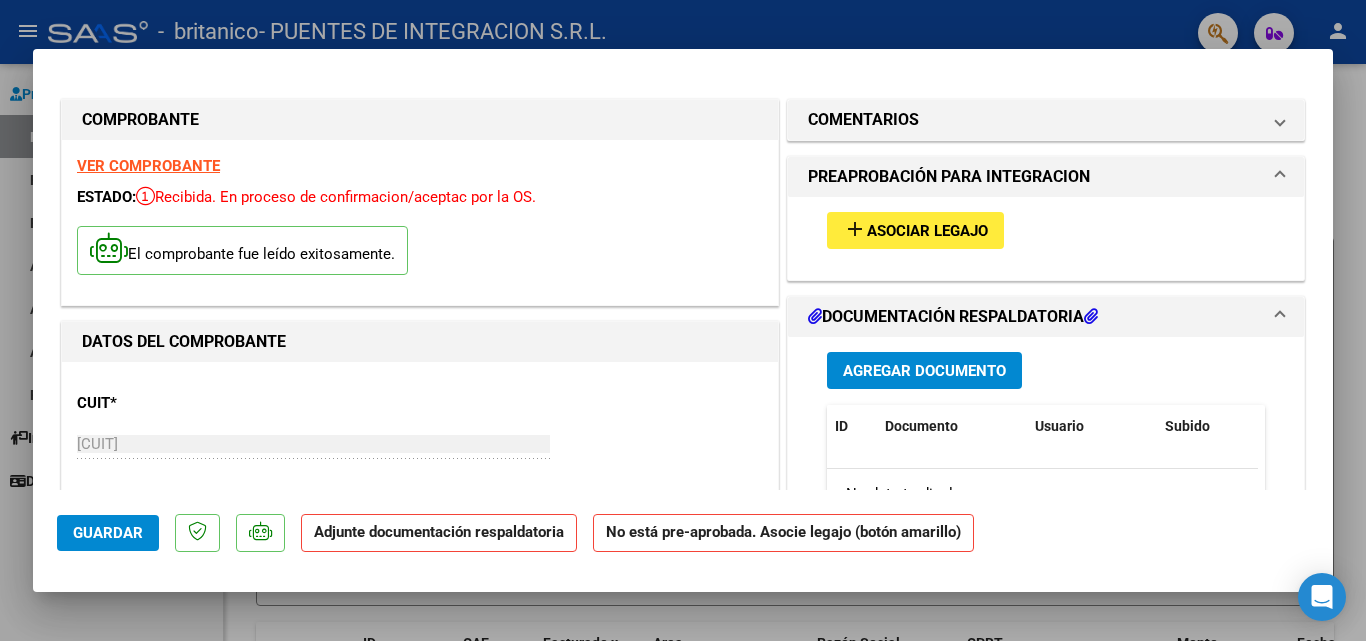 click on "Agregar Documento" at bounding box center [924, 371] 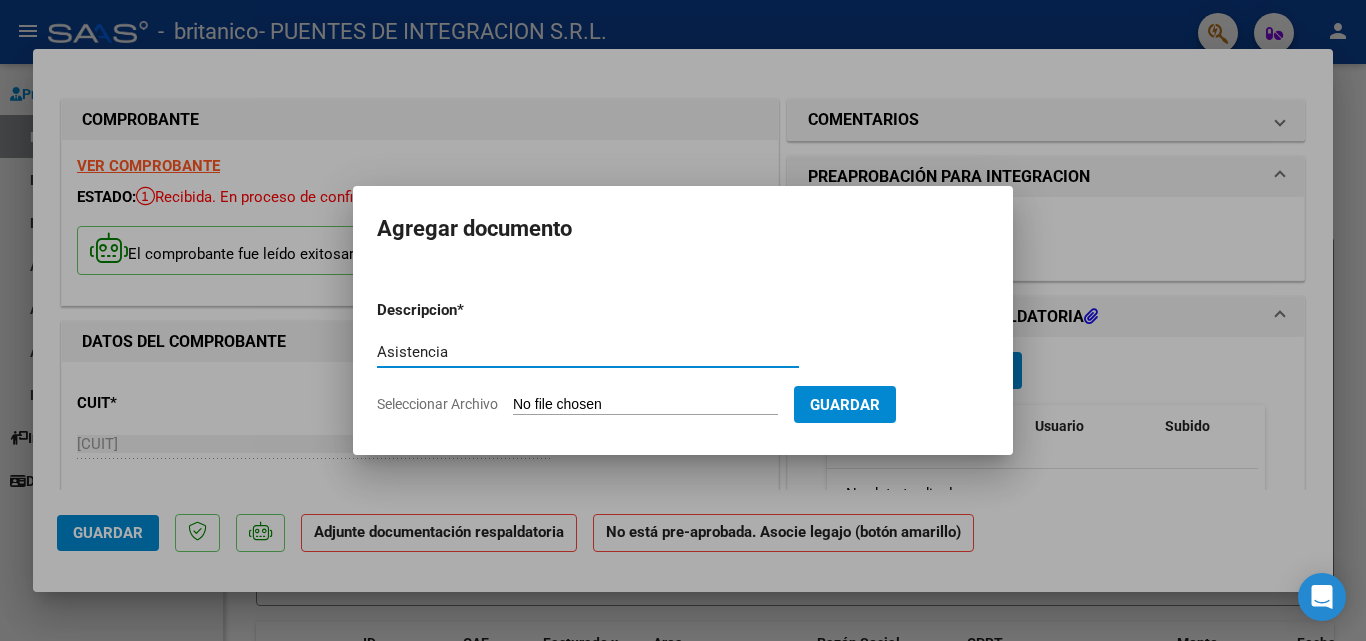type on "Asistencia" 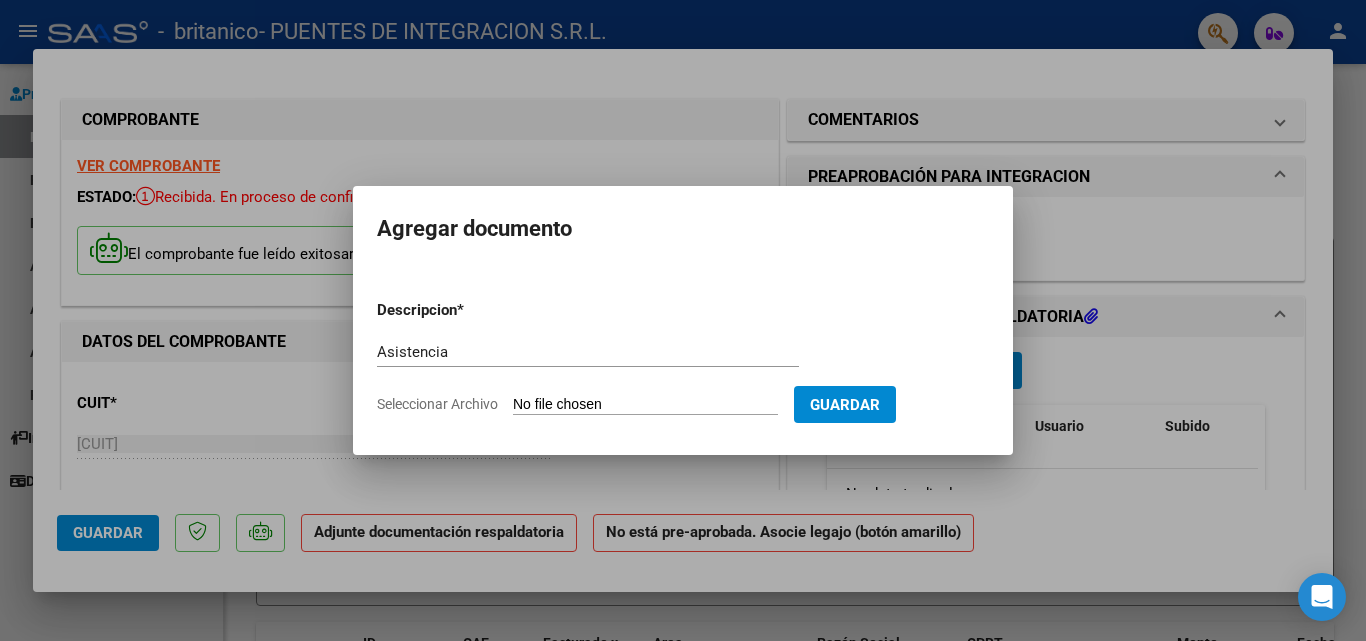 type on "C:\fakepath\Informe [LAST] [FIRST].pdf" 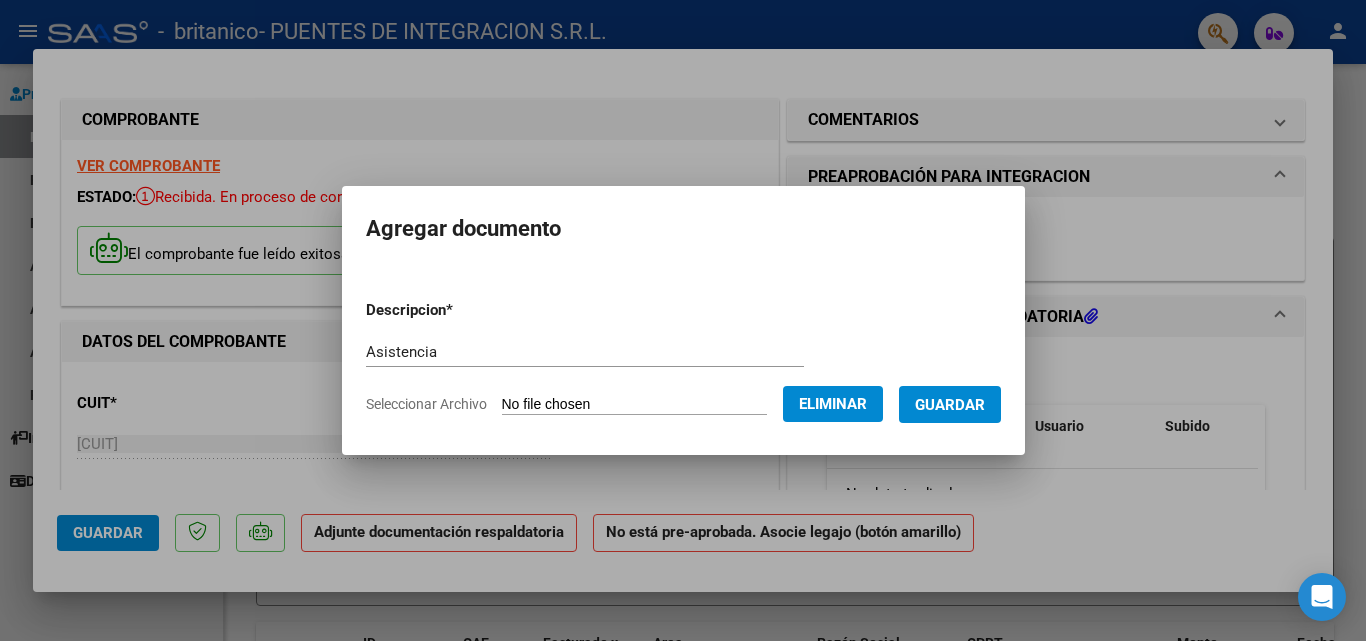 click on "Guardar" at bounding box center (950, 405) 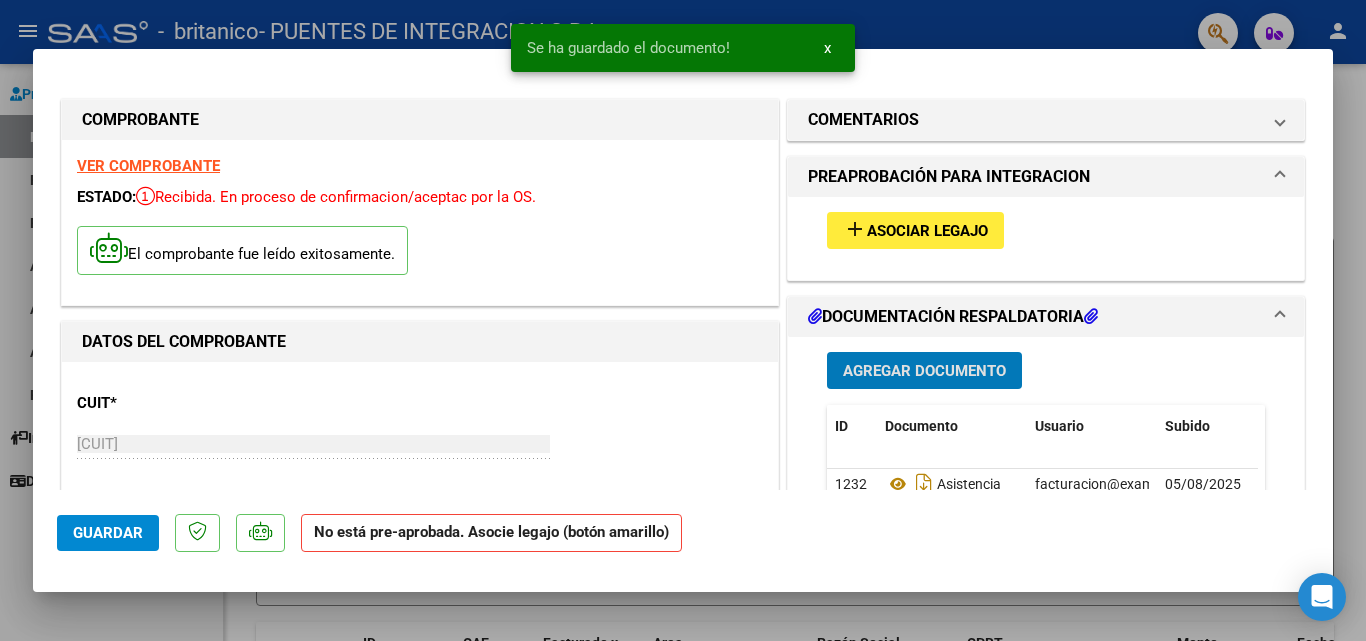 click on "Guardar" 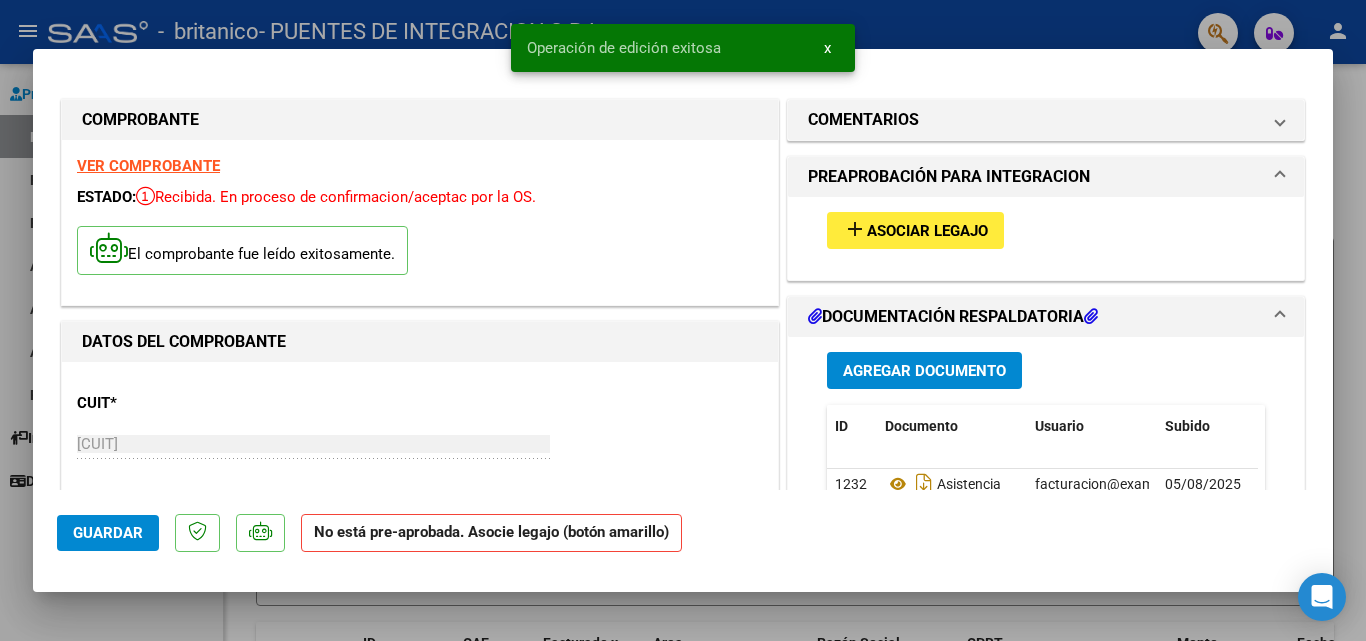 click at bounding box center [683, 320] 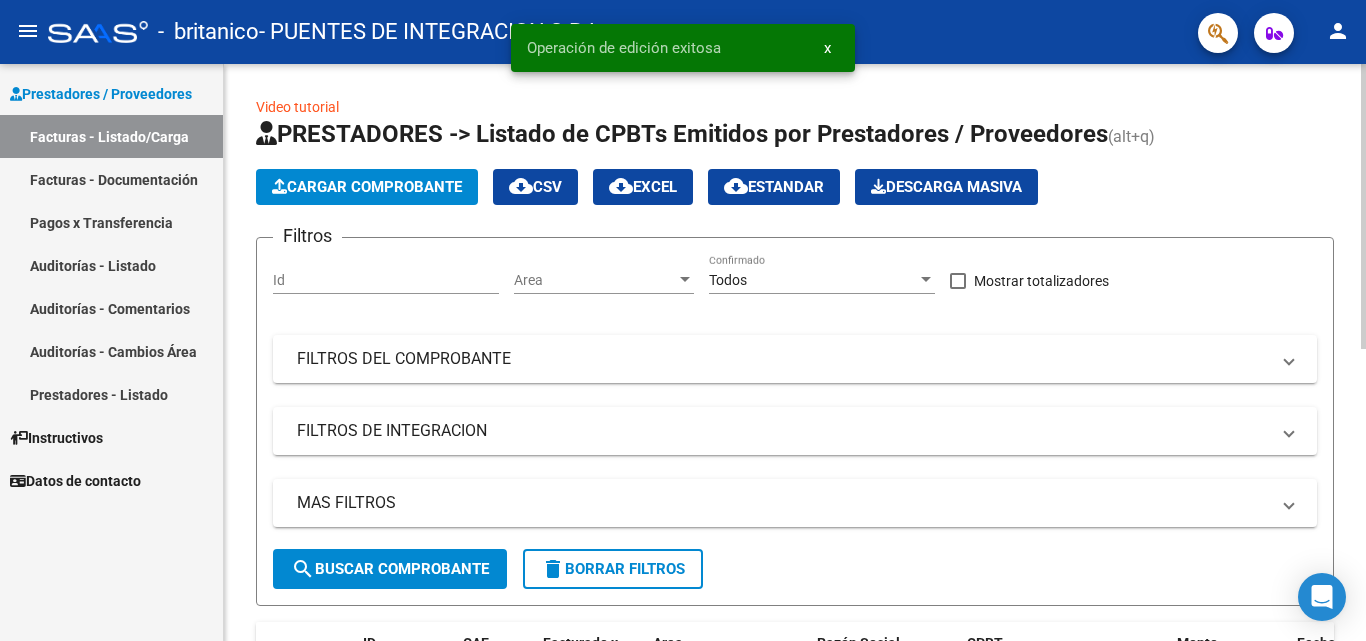 click on "Cargar Comprobante" 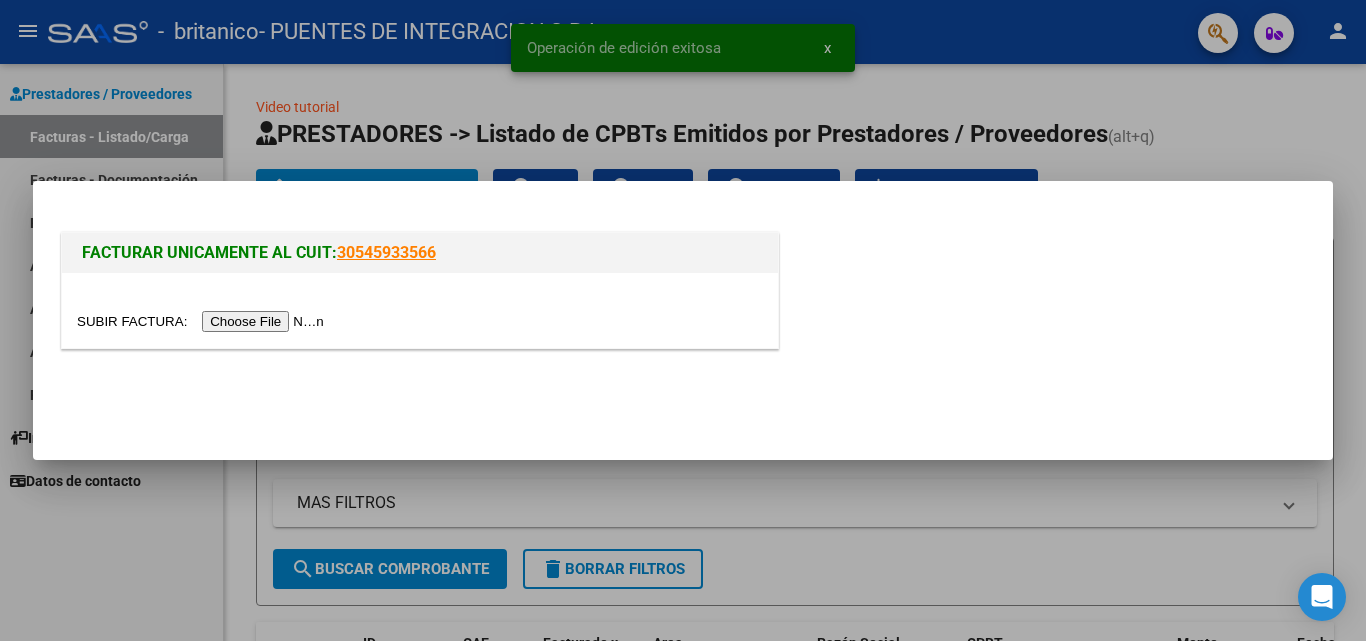 click at bounding box center [203, 321] 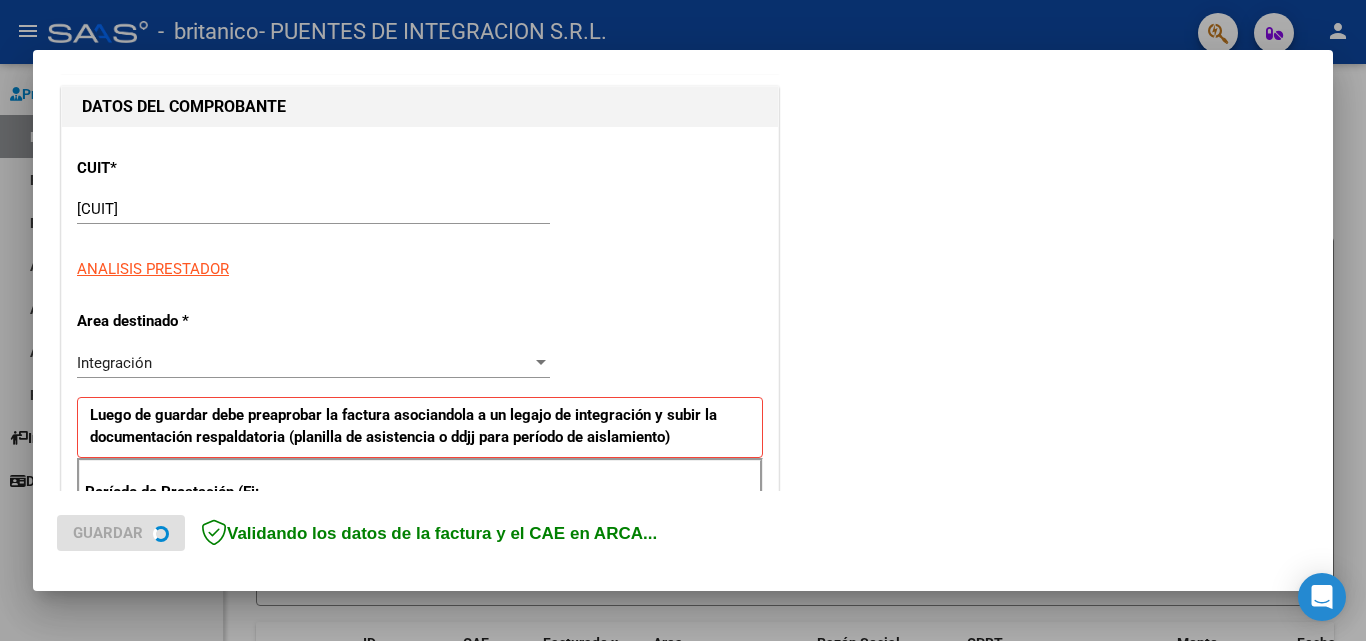 scroll, scrollTop: 300, scrollLeft: 0, axis: vertical 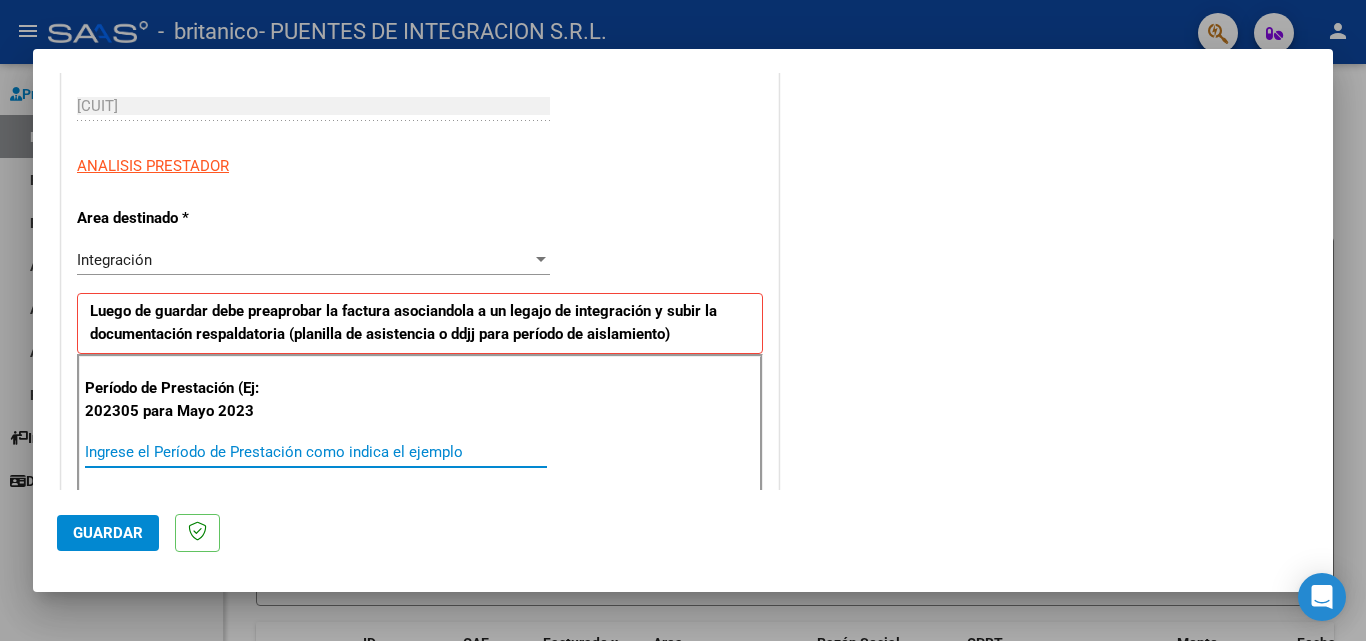 click on "Ingrese el Período de Prestación como indica el ejemplo" at bounding box center [316, 452] 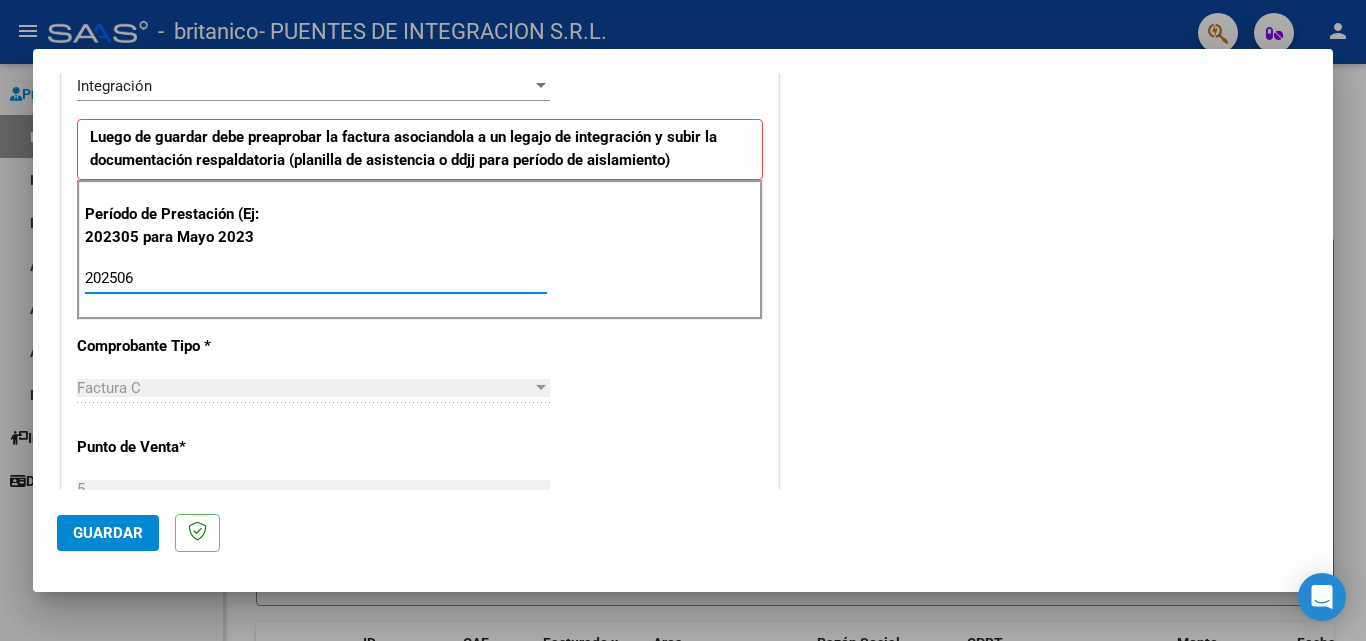 scroll, scrollTop: 500, scrollLeft: 0, axis: vertical 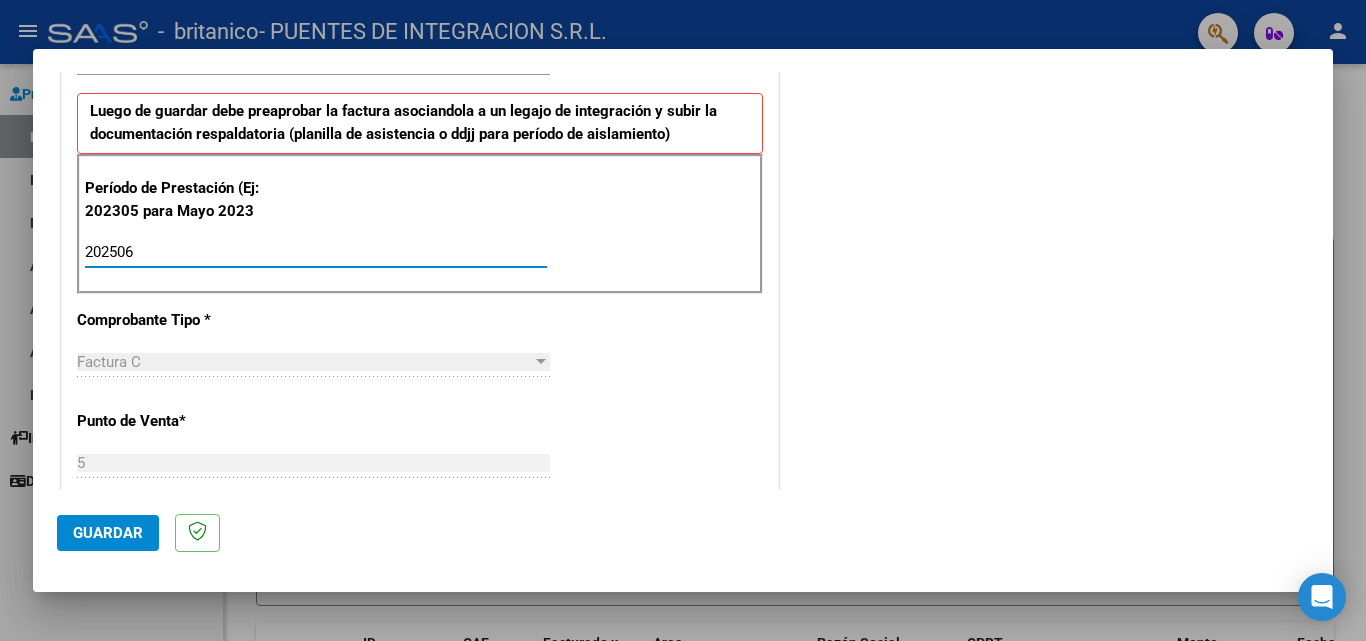 type on "202506" 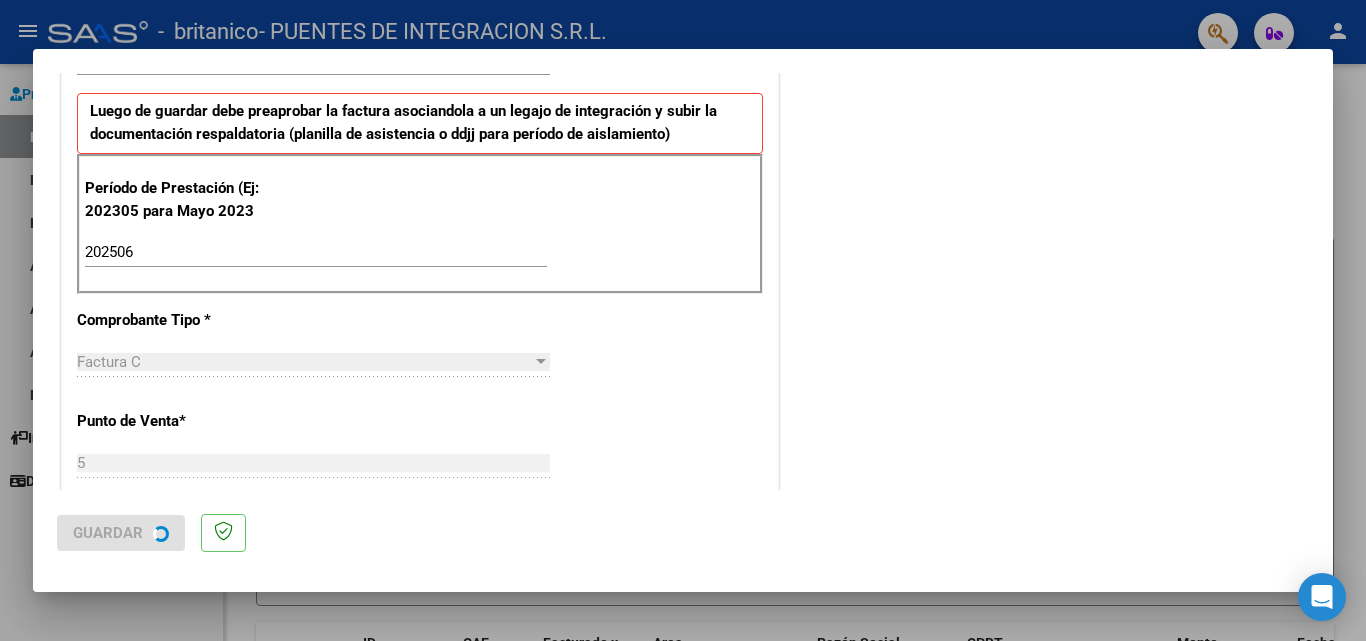 scroll, scrollTop: 0, scrollLeft: 0, axis: both 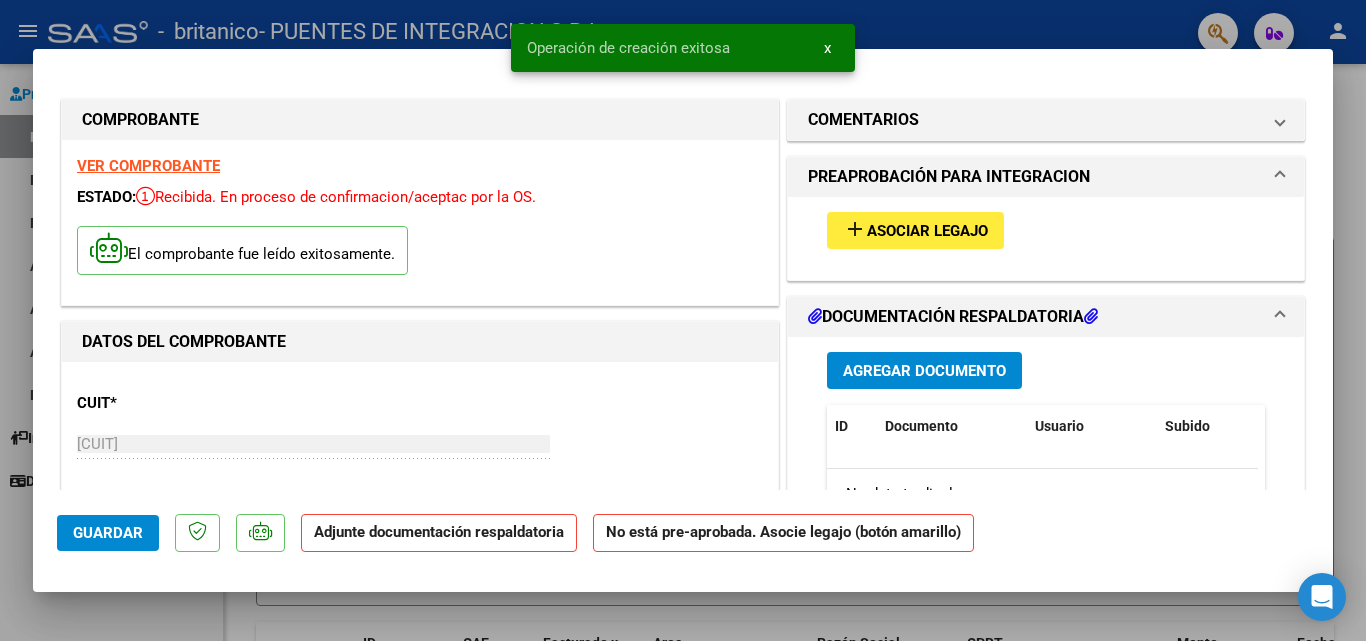 click on "Agregar Documento" at bounding box center [924, 370] 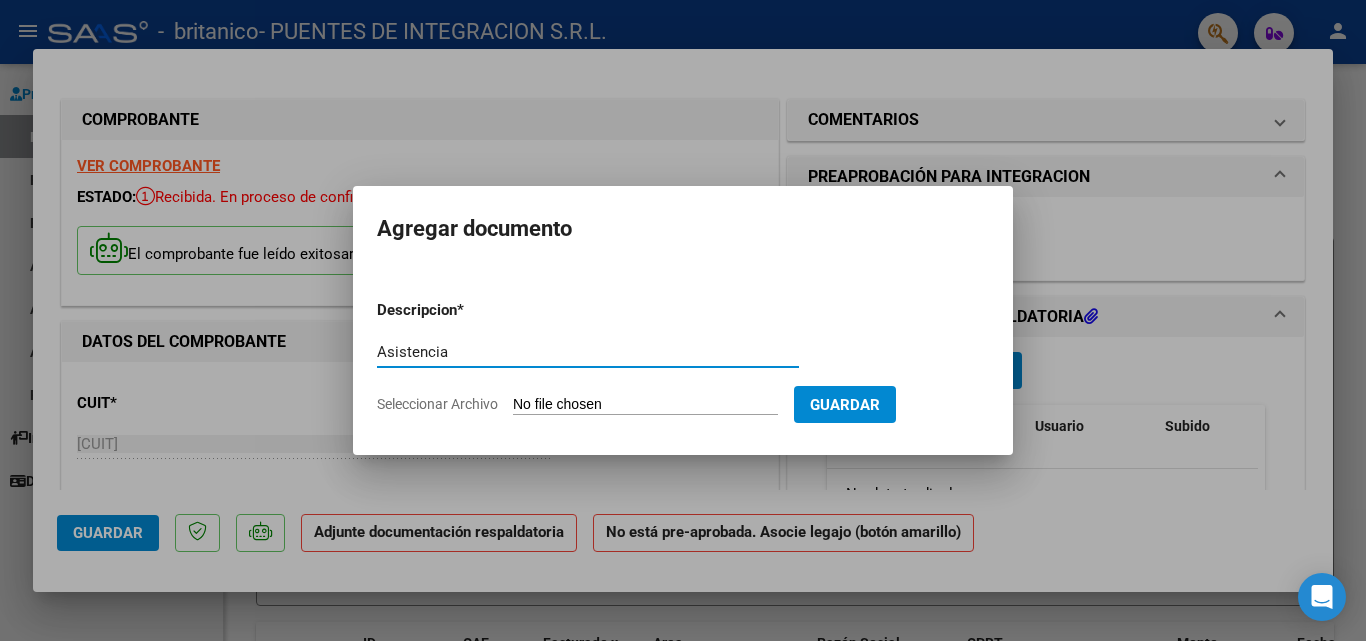 type on "Asistencia" 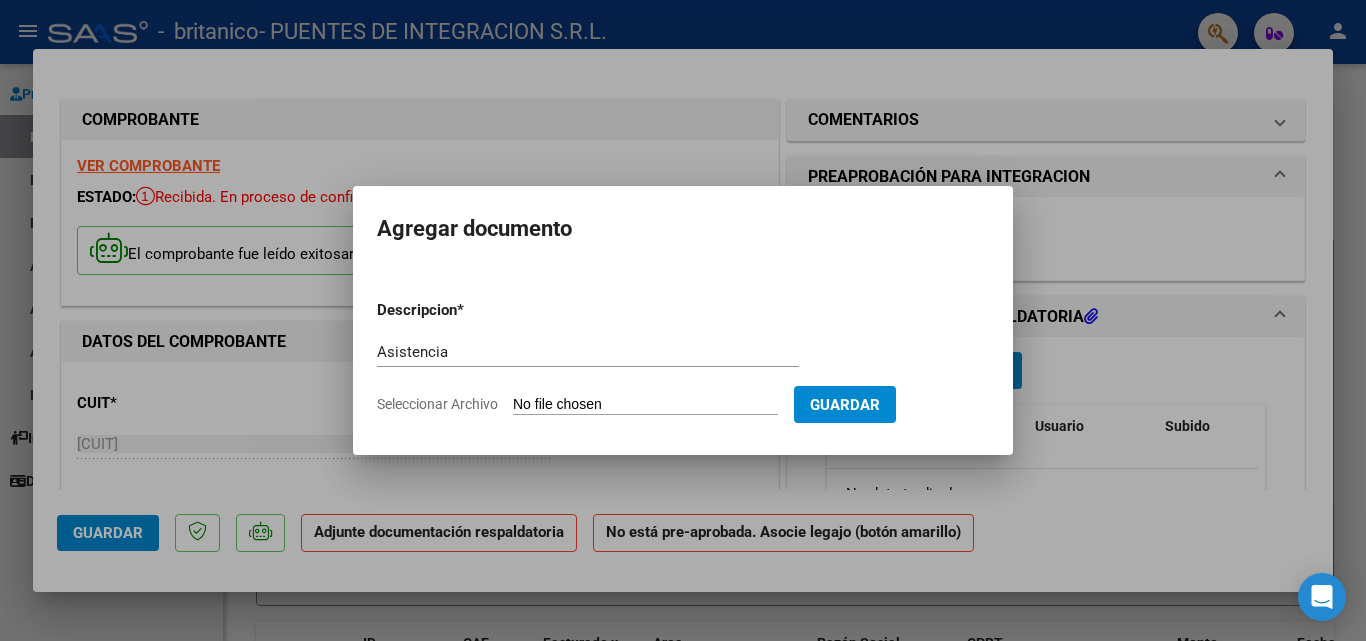 type on "C:\fakepath\Asist.[LAST] [FIRST].pdf" 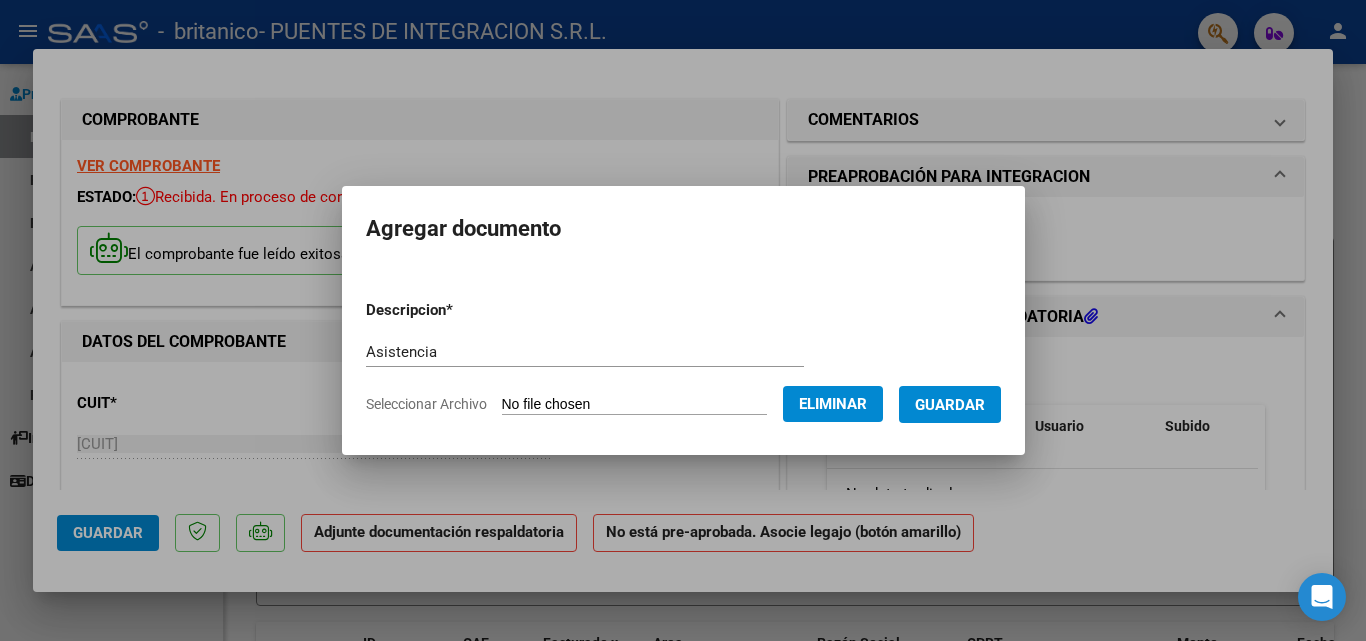 click on "Guardar" at bounding box center (950, 405) 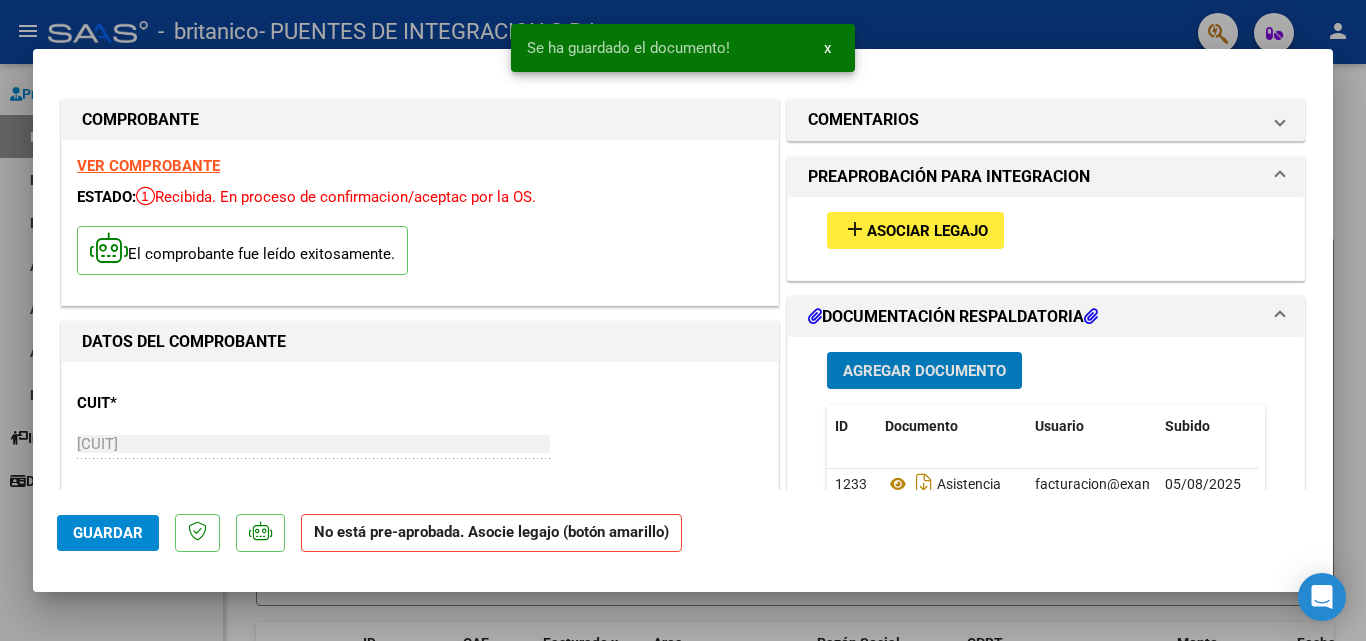 click on "Agregar Documento" at bounding box center [924, 371] 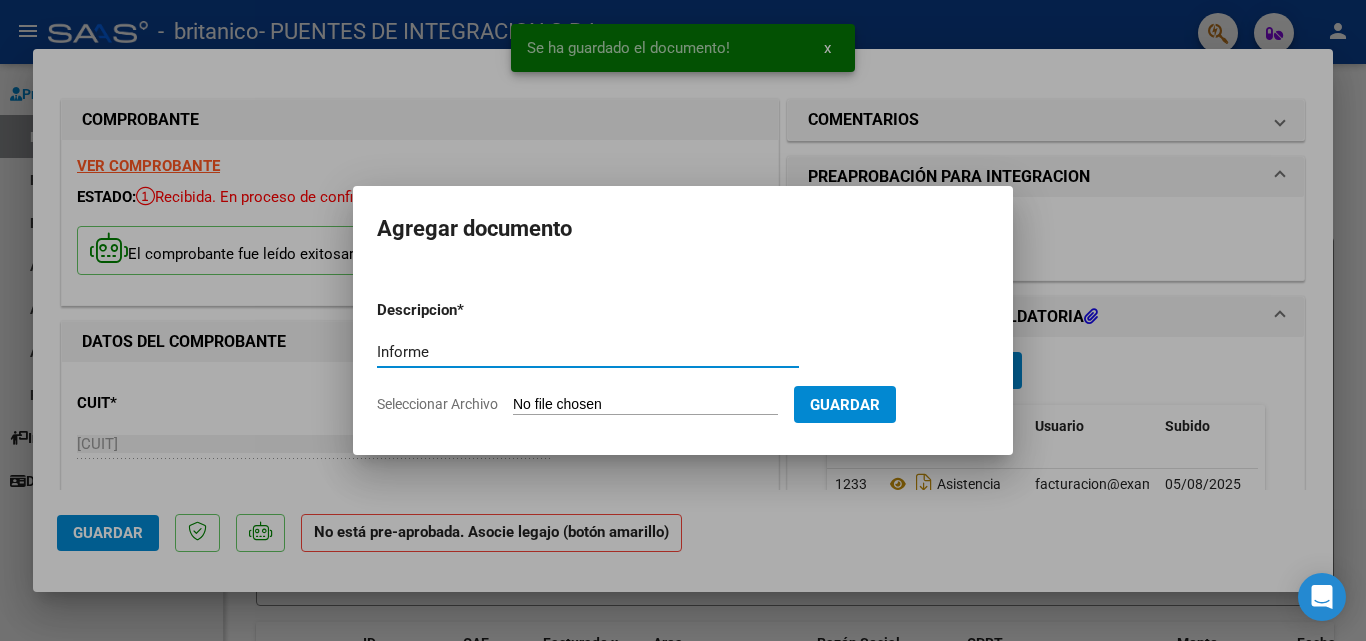 type on "Informe" 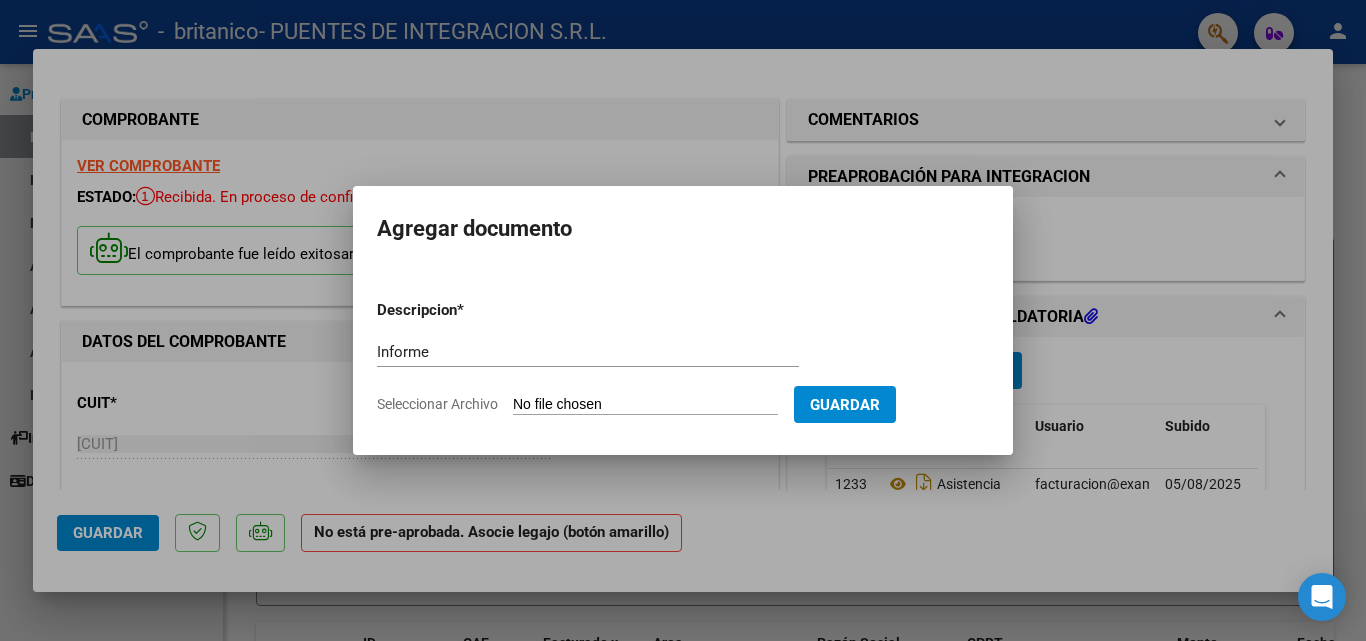 click on "Seleccionar Archivo" at bounding box center (645, 405) 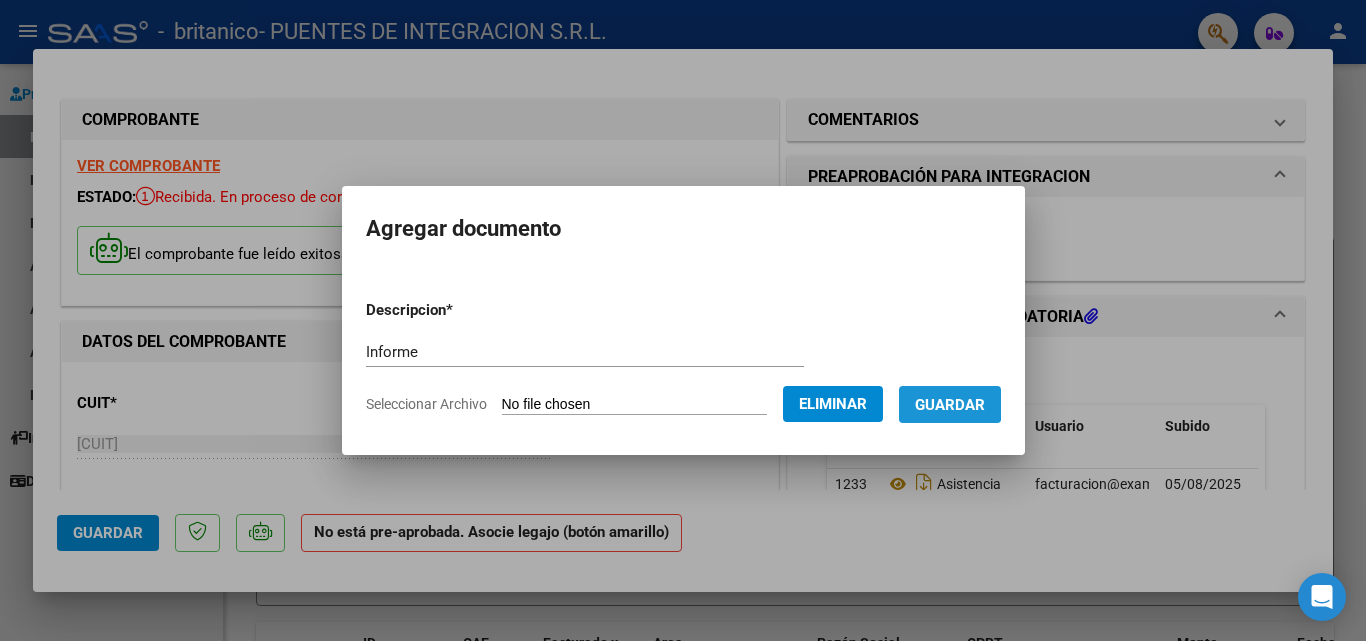 click on "Guardar" at bounding box center (950, 405) 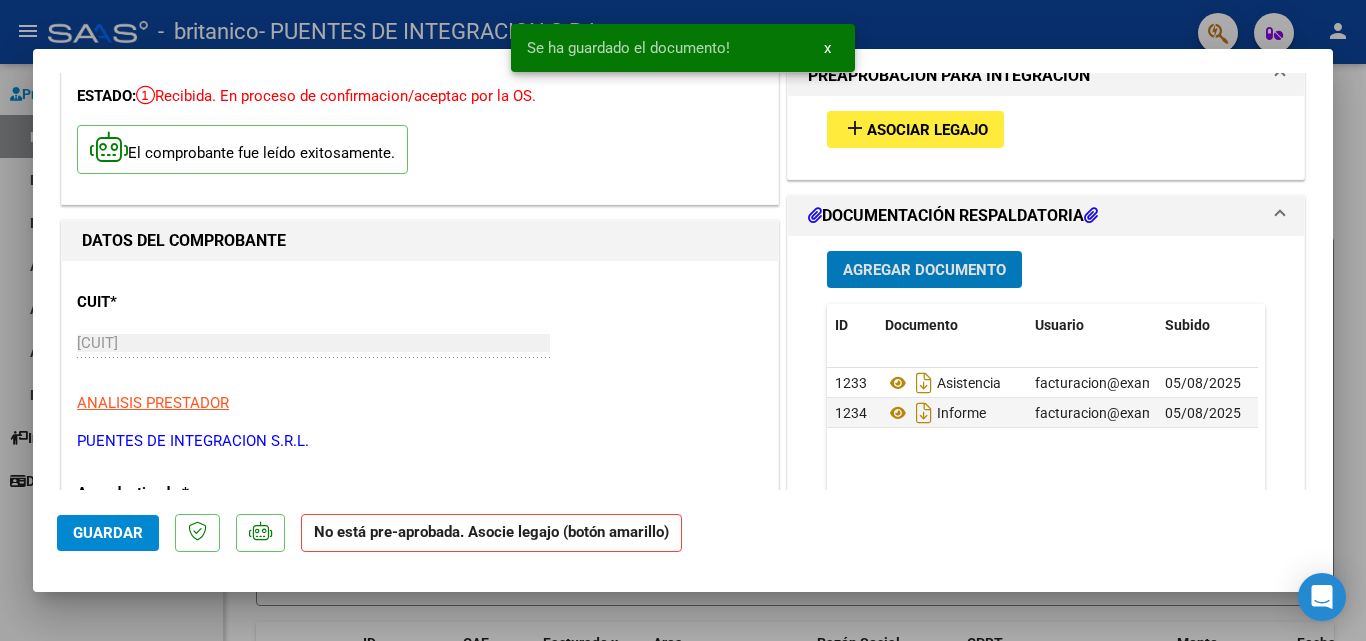 scroll, scrollTop: 0, scrollLeft: 0, axis: both 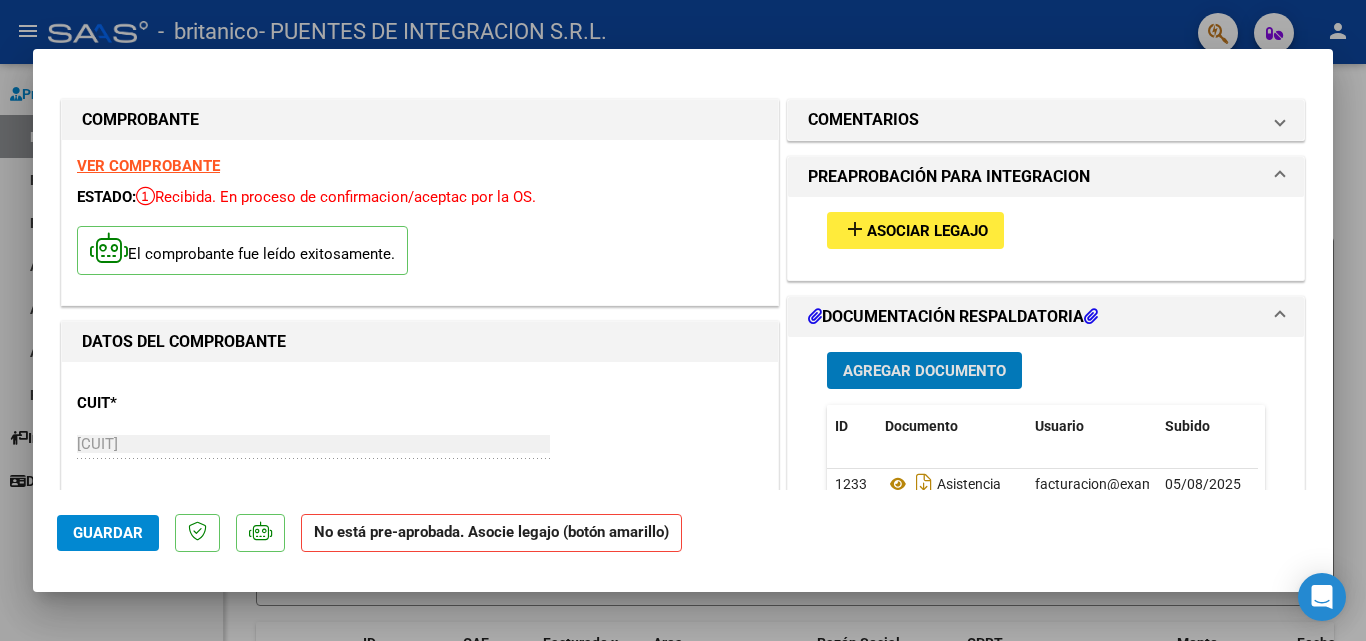 click on "Guardar" 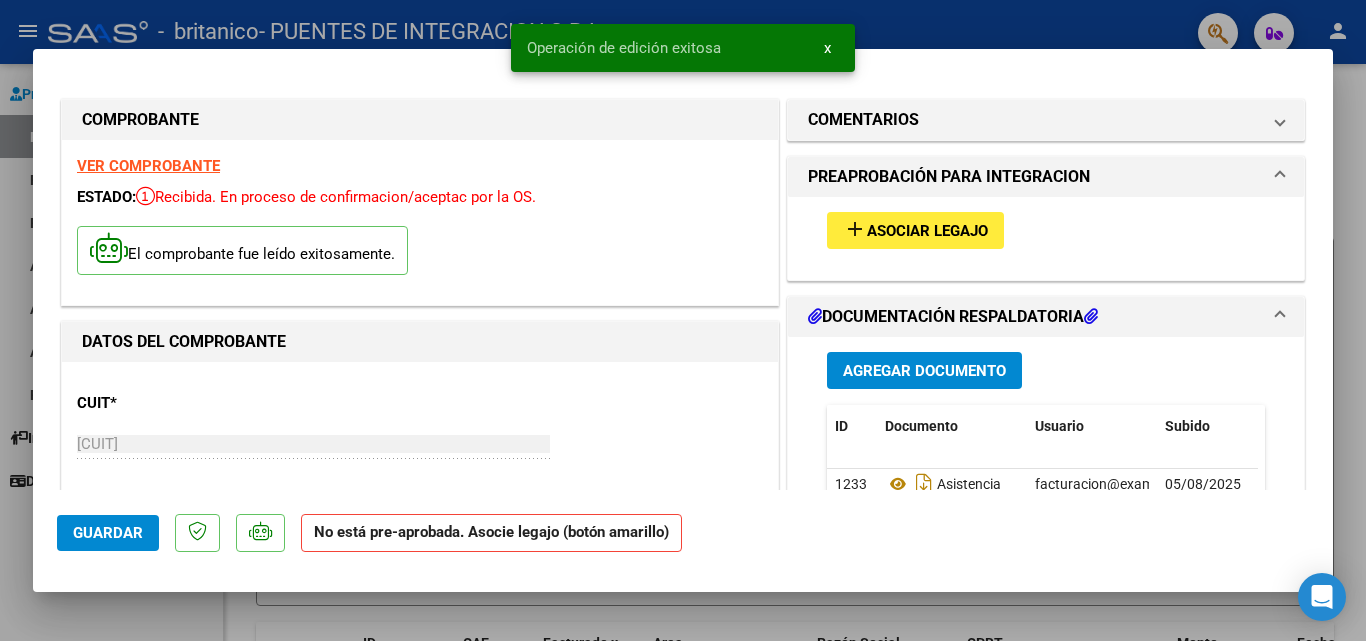 click at bounding box center [683, 320] 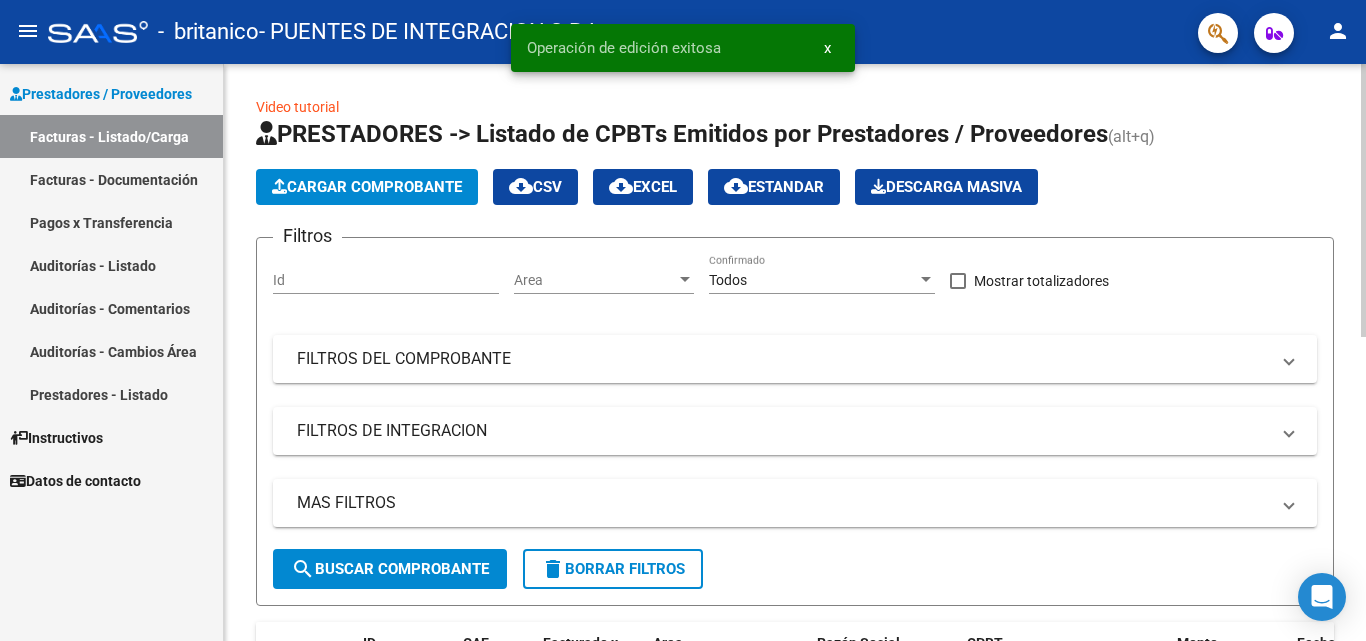 click on "Cargar Comprobante" 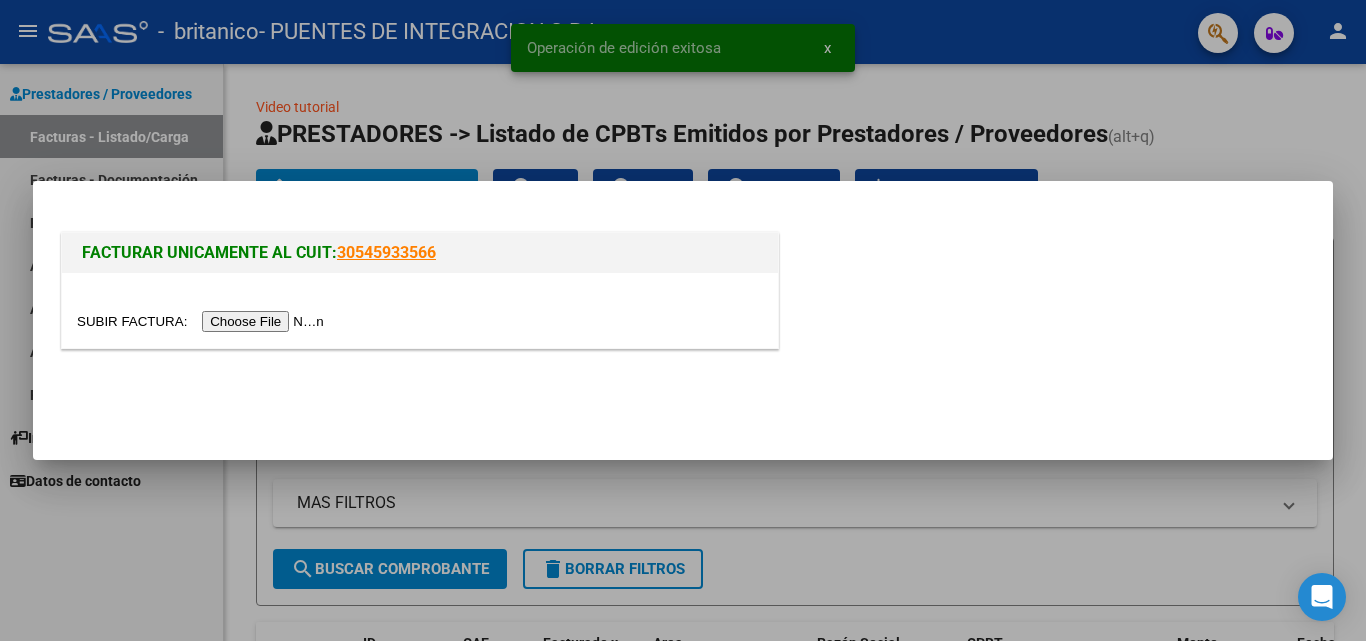 click at bounding box center (203, 321) 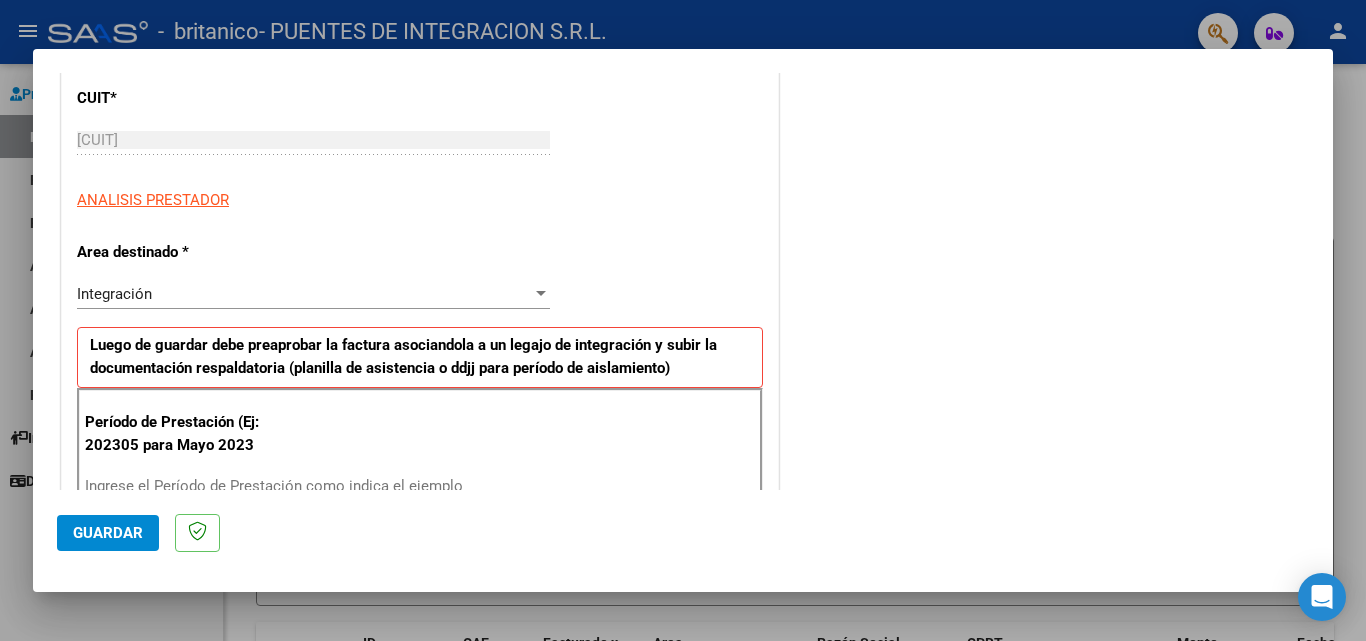 scroll, scrollTop: 300, scrollLeft: 0, axis: vertical 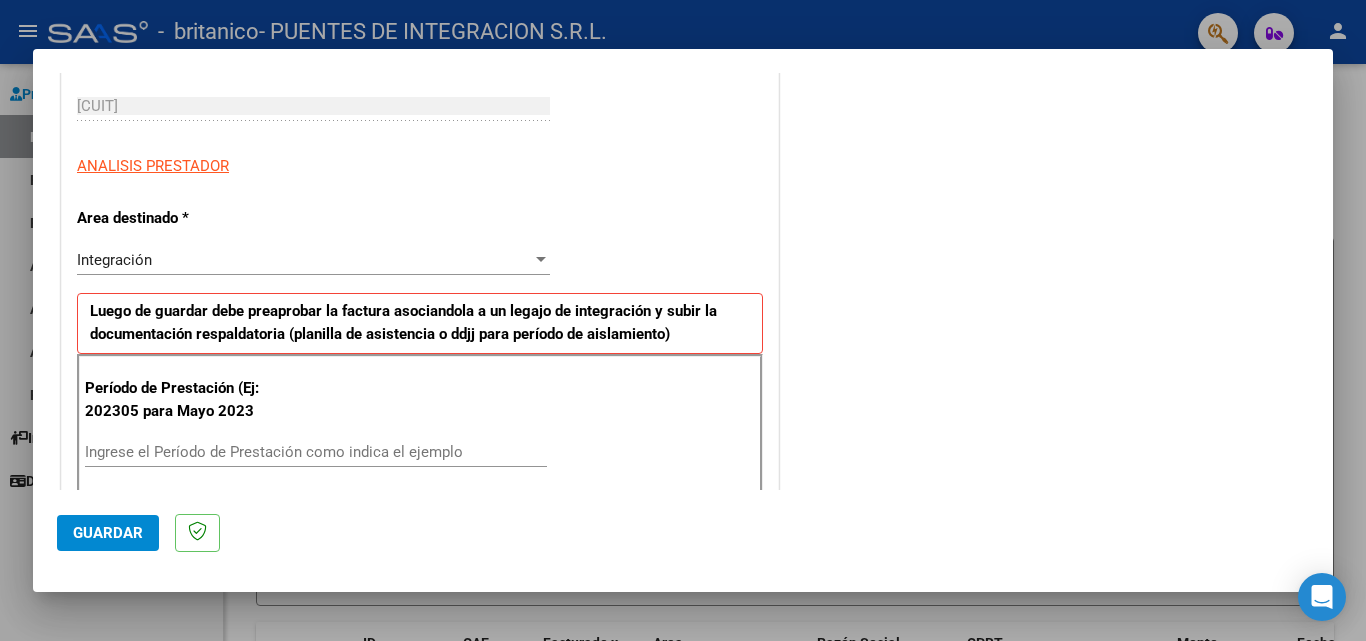 click on "Ingrese el Período de Prestación como indica el ejemplo" at bounding box center [316, 452] 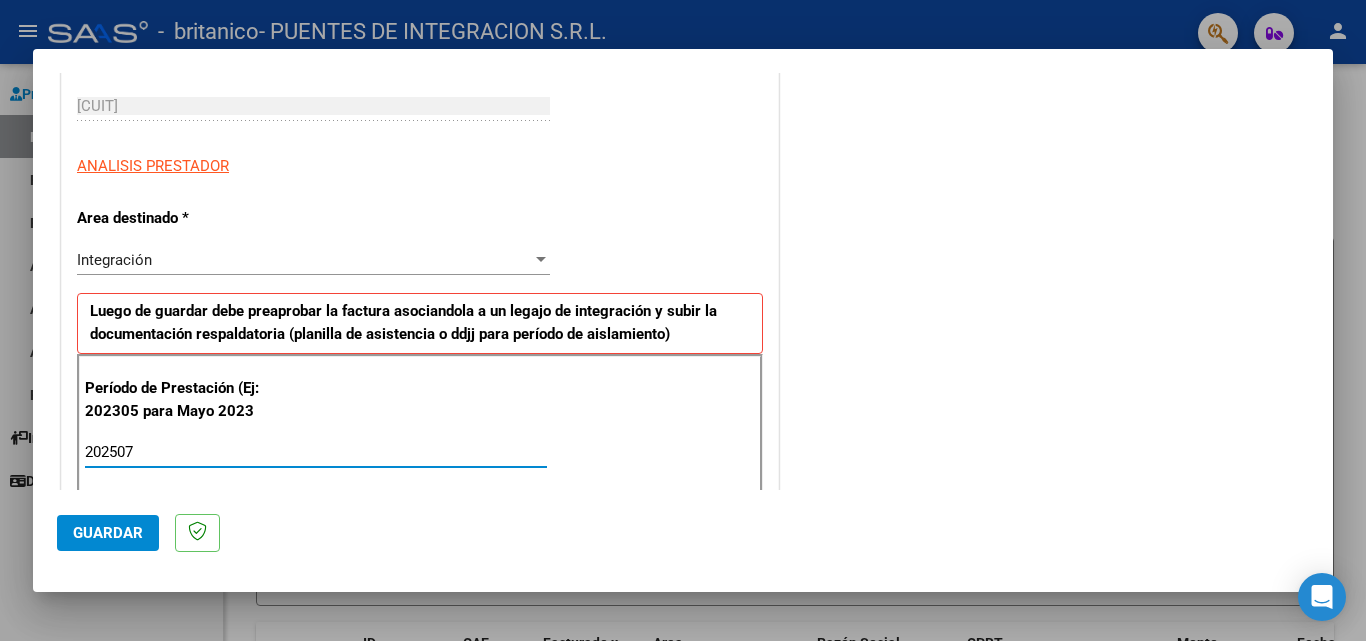 type on "202507" 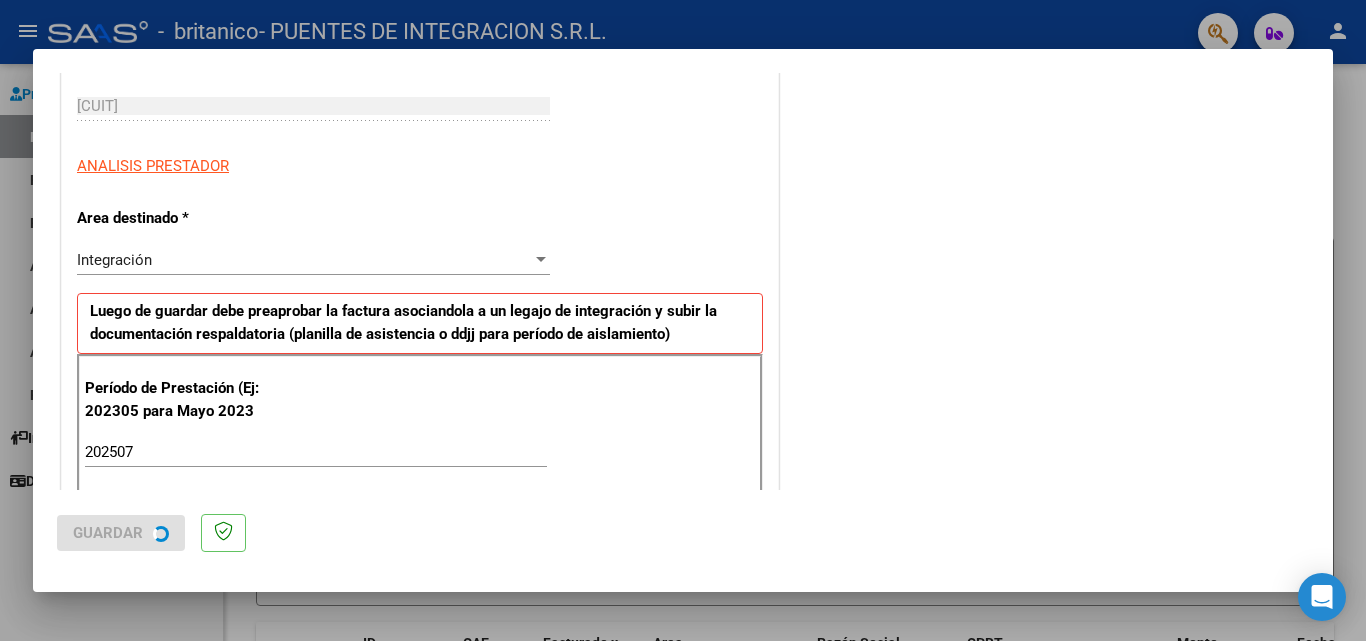 scroll, scrollTop: 0, scrollLeft: 0, axis: both 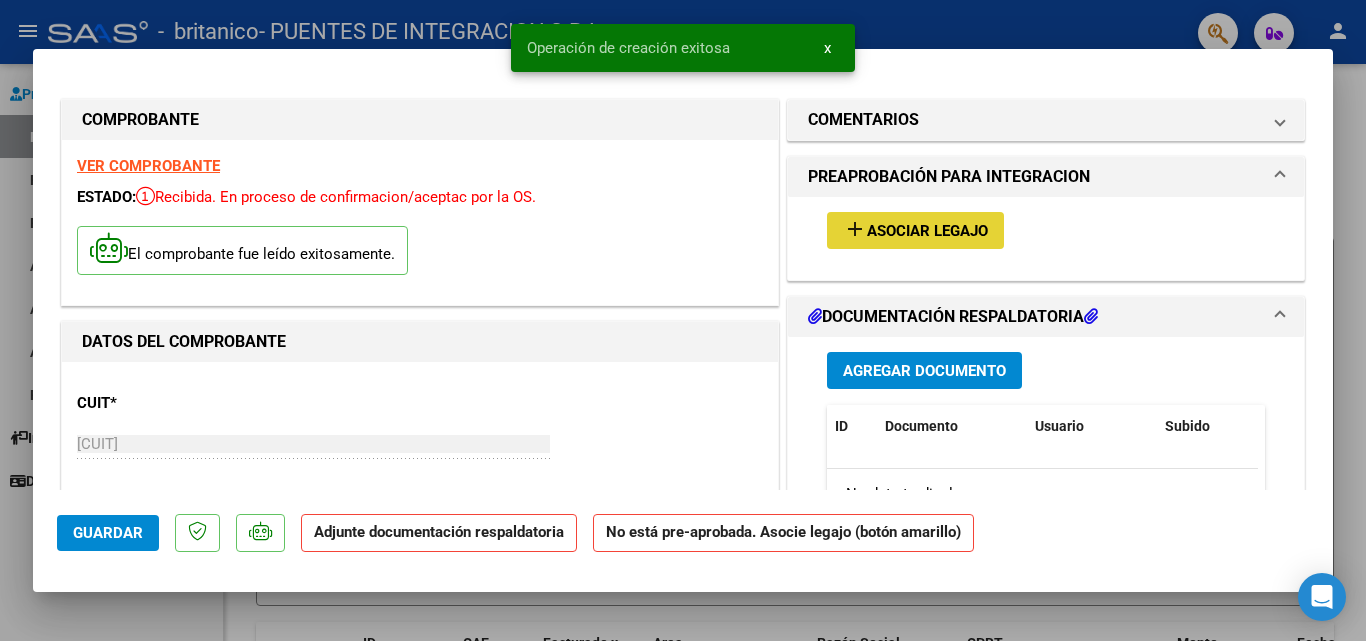 click on "add Asociar Legajo" at bounding box center [915, 230] 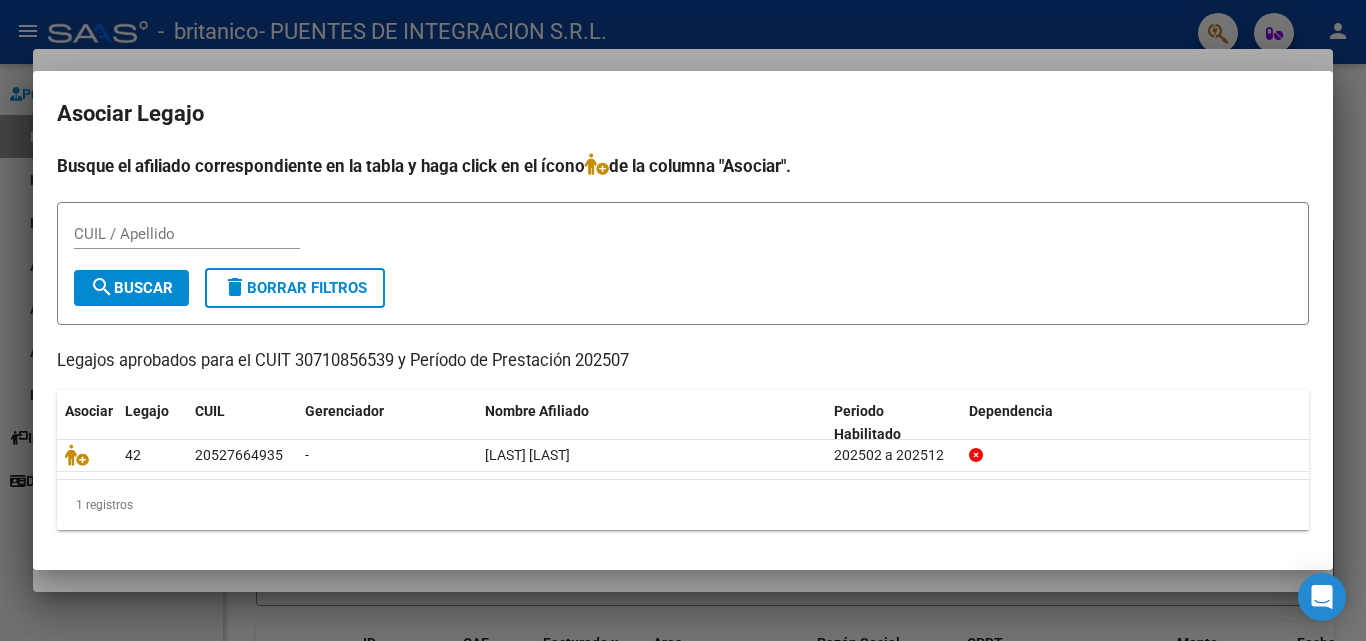 click at bounding box center [683, 320] 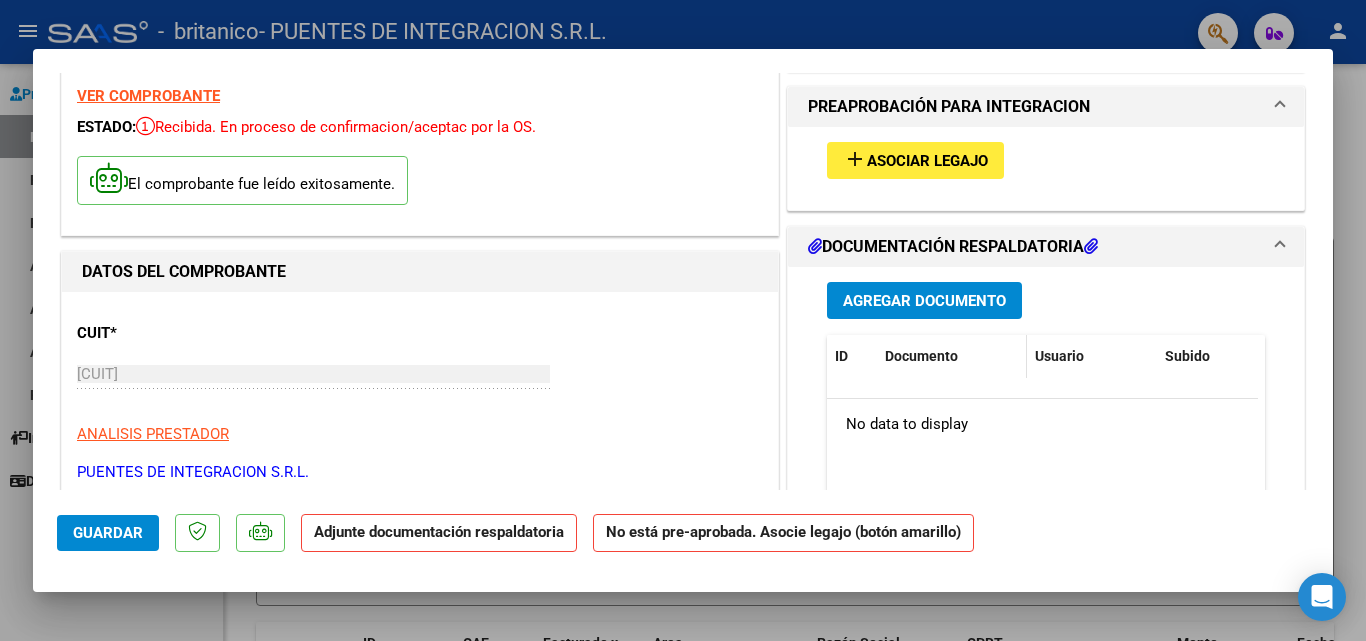 scroll, scrollTop: 100, scrollLeft: 0, axis: vertical 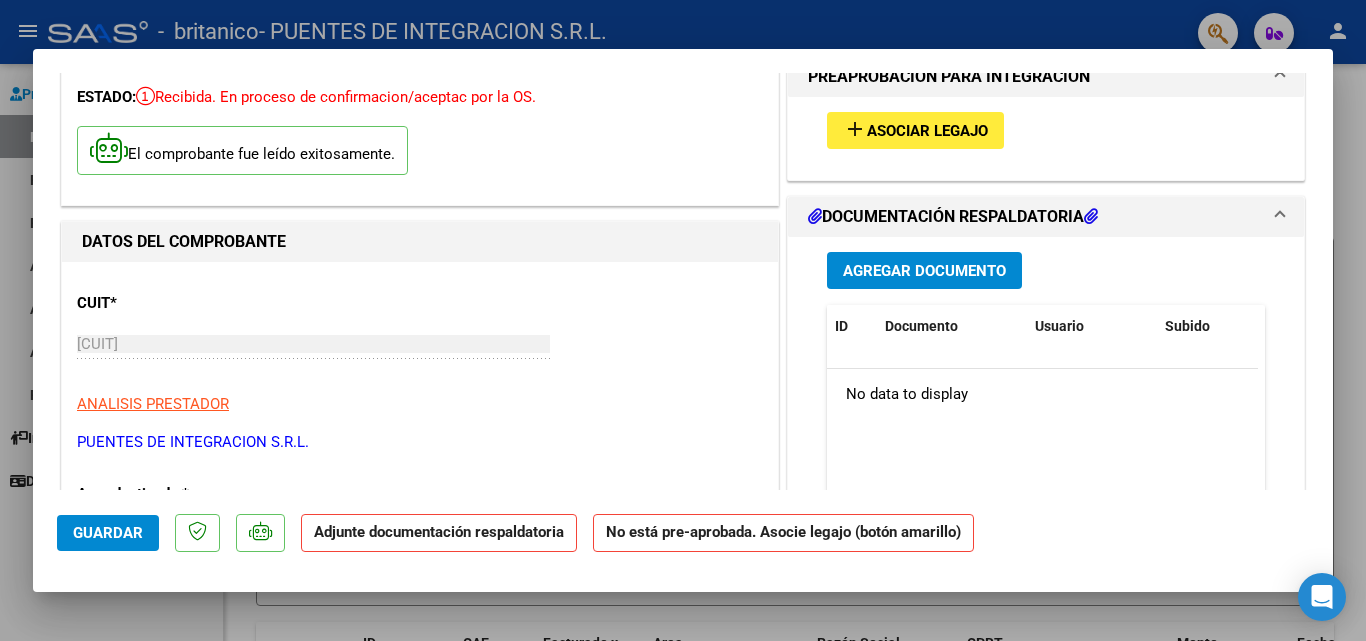 click on "Agregar Documento" at bounding box center (924, 271) 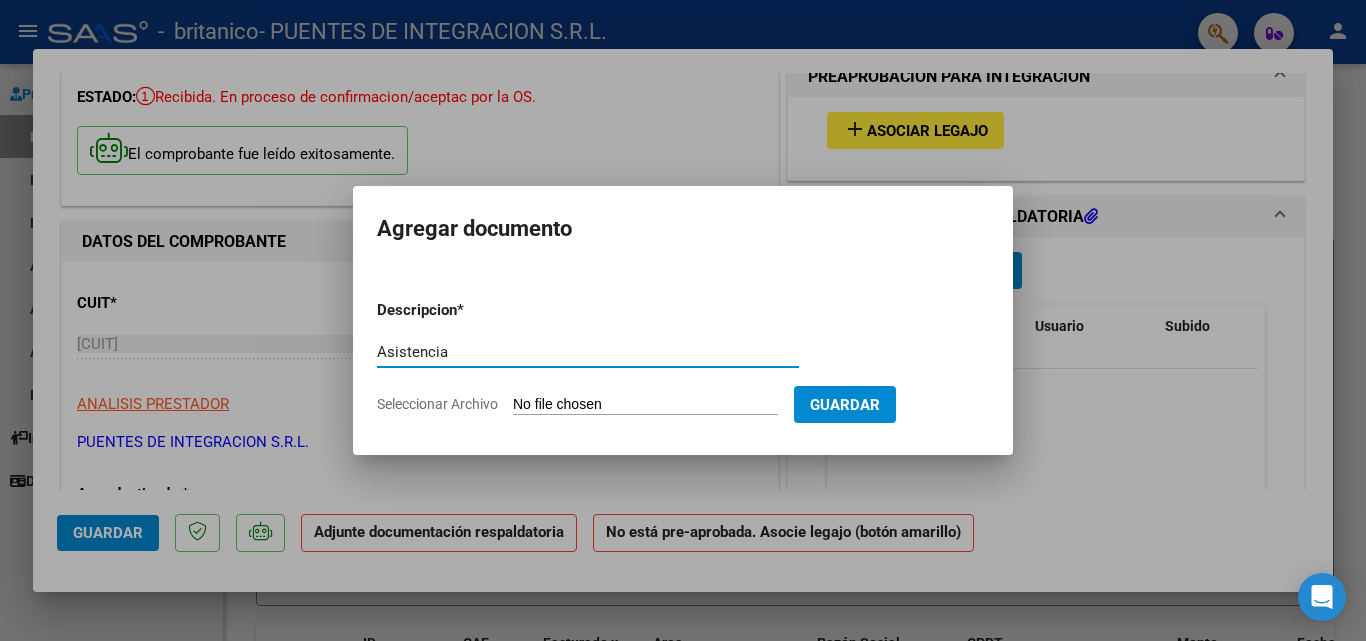 type on "Asistencia" 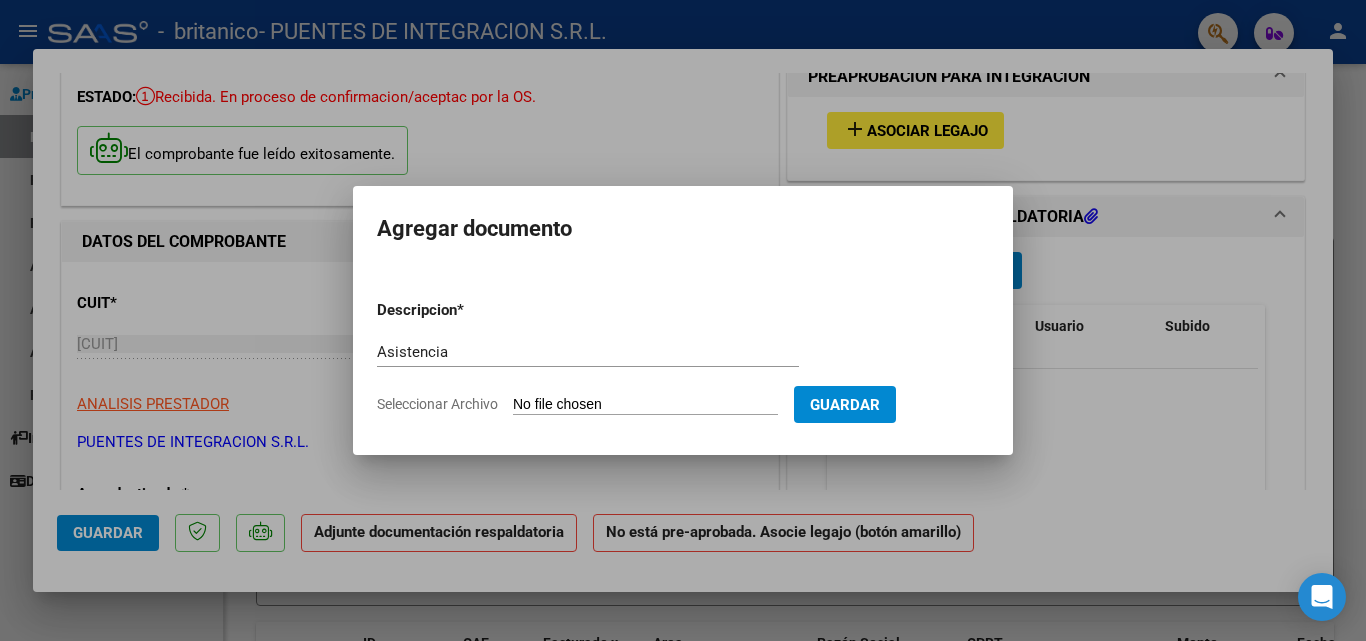 click on "Seleccionar Archivo" at bounding box center (645, 405) 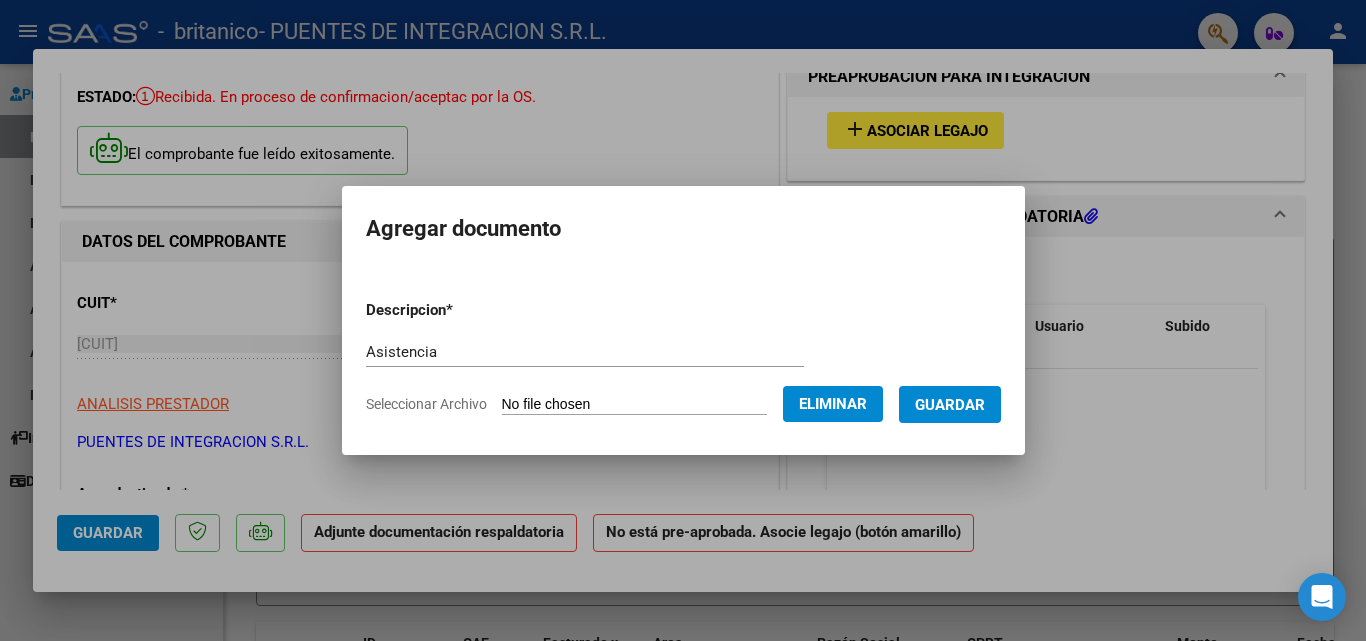 click on "Guardar" at bounding box center [950, 405] 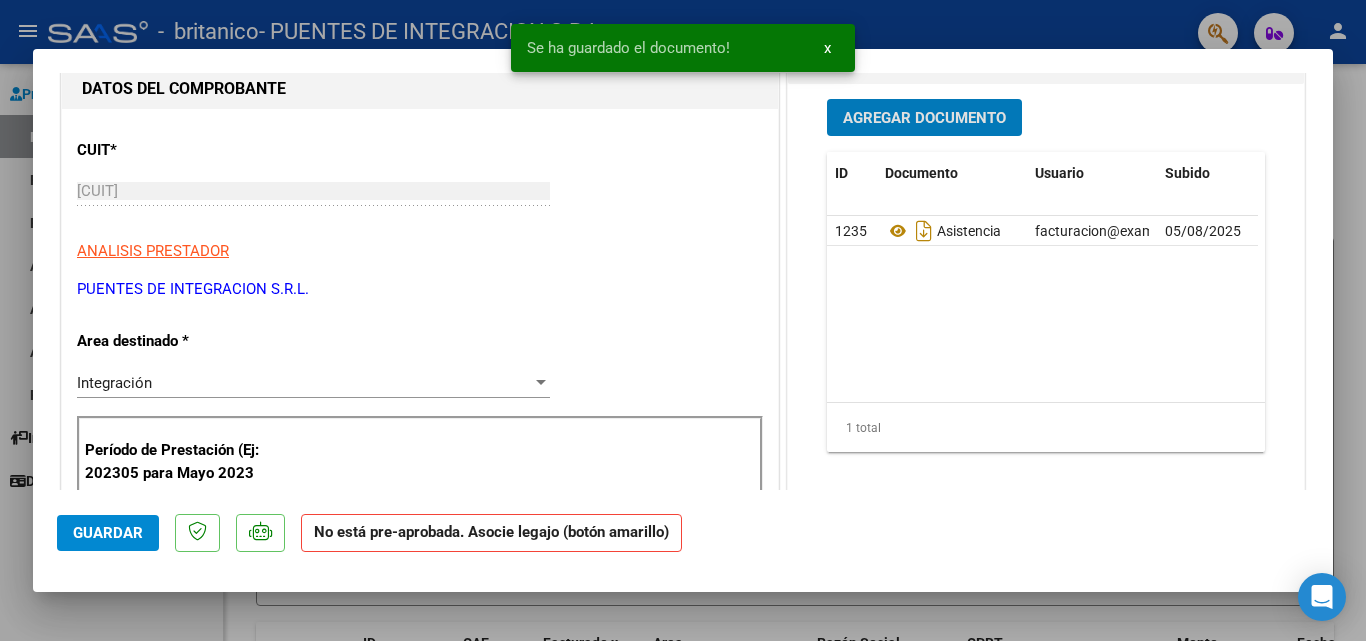 scroll, scrollTop: 300, scrollLeft: 0, axis: vertical 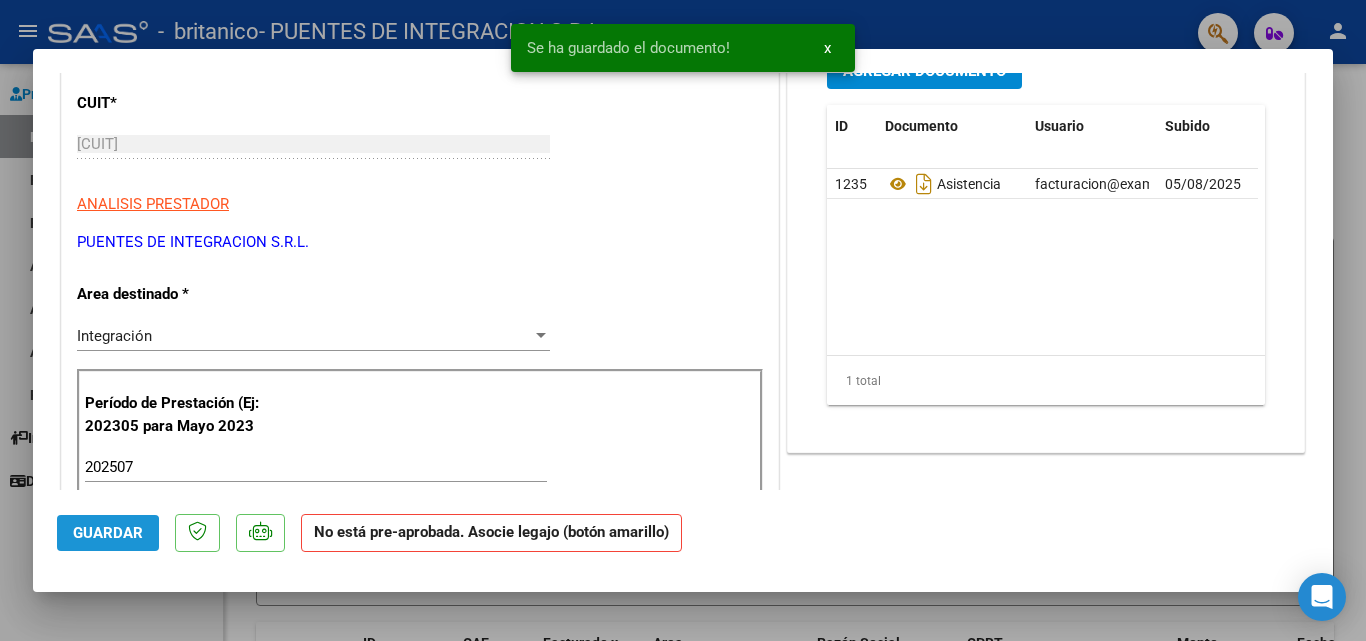 click on "Guardar" 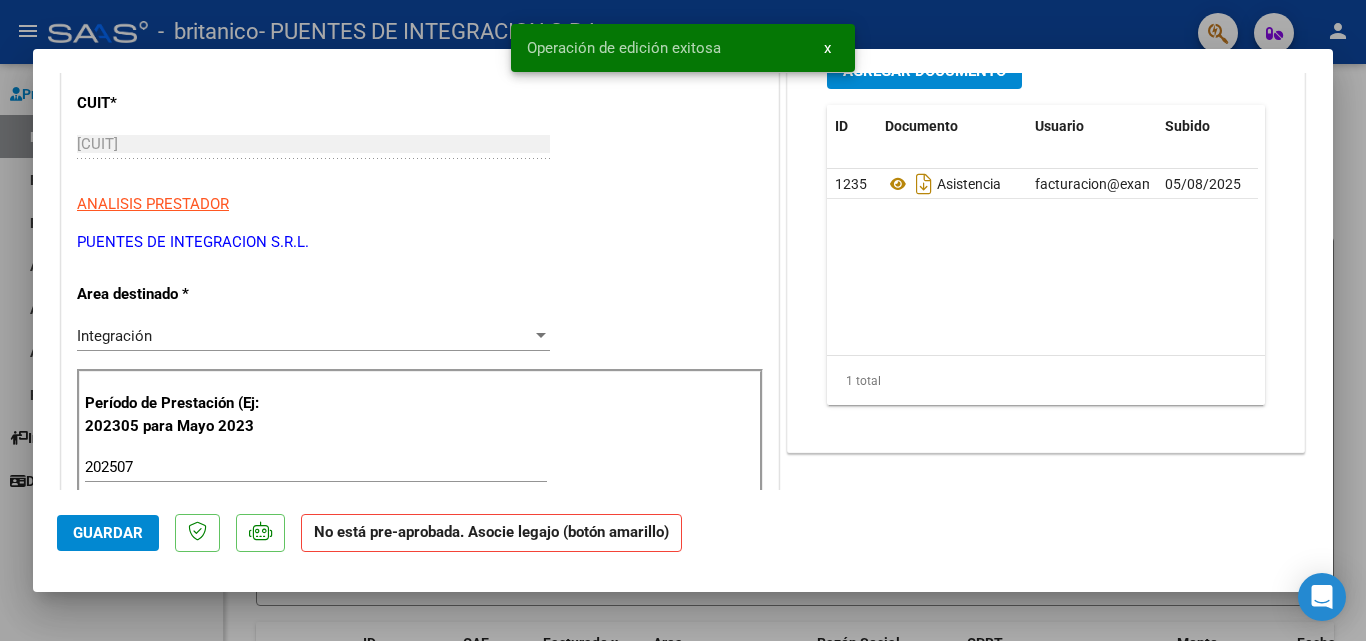 click at bounding box center [683, 320] 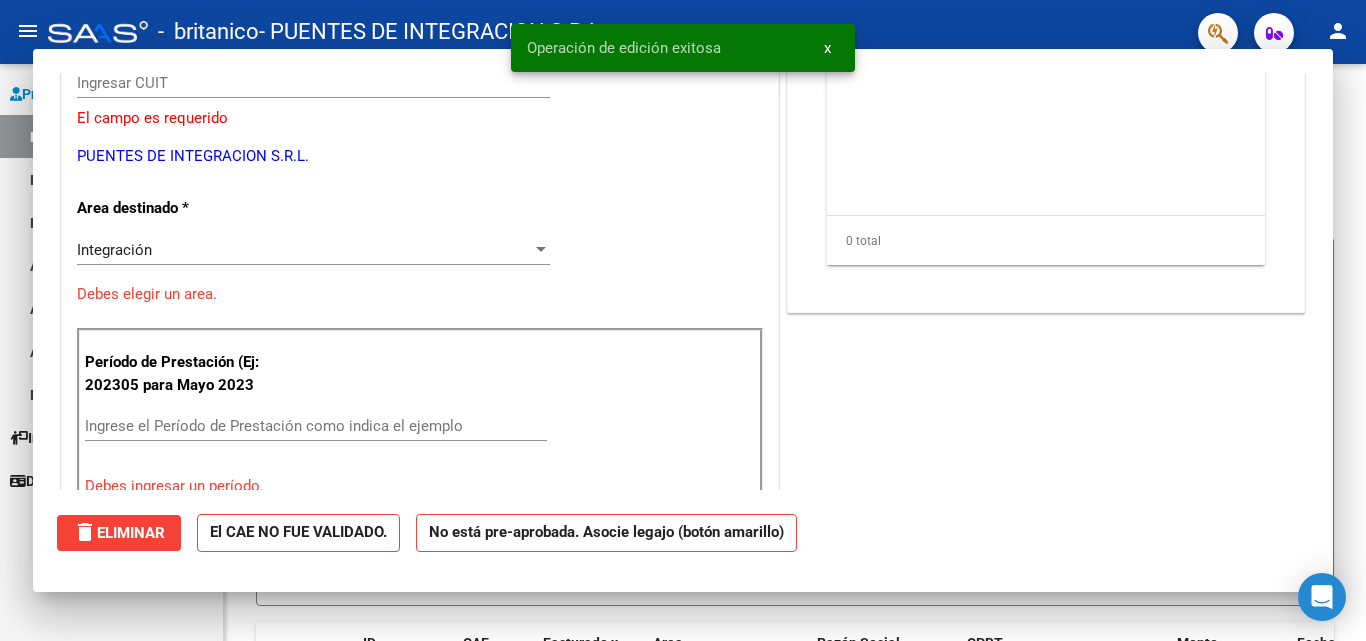scroll, scrollTop: 239, scrollLeft: 0, axis: vertical 